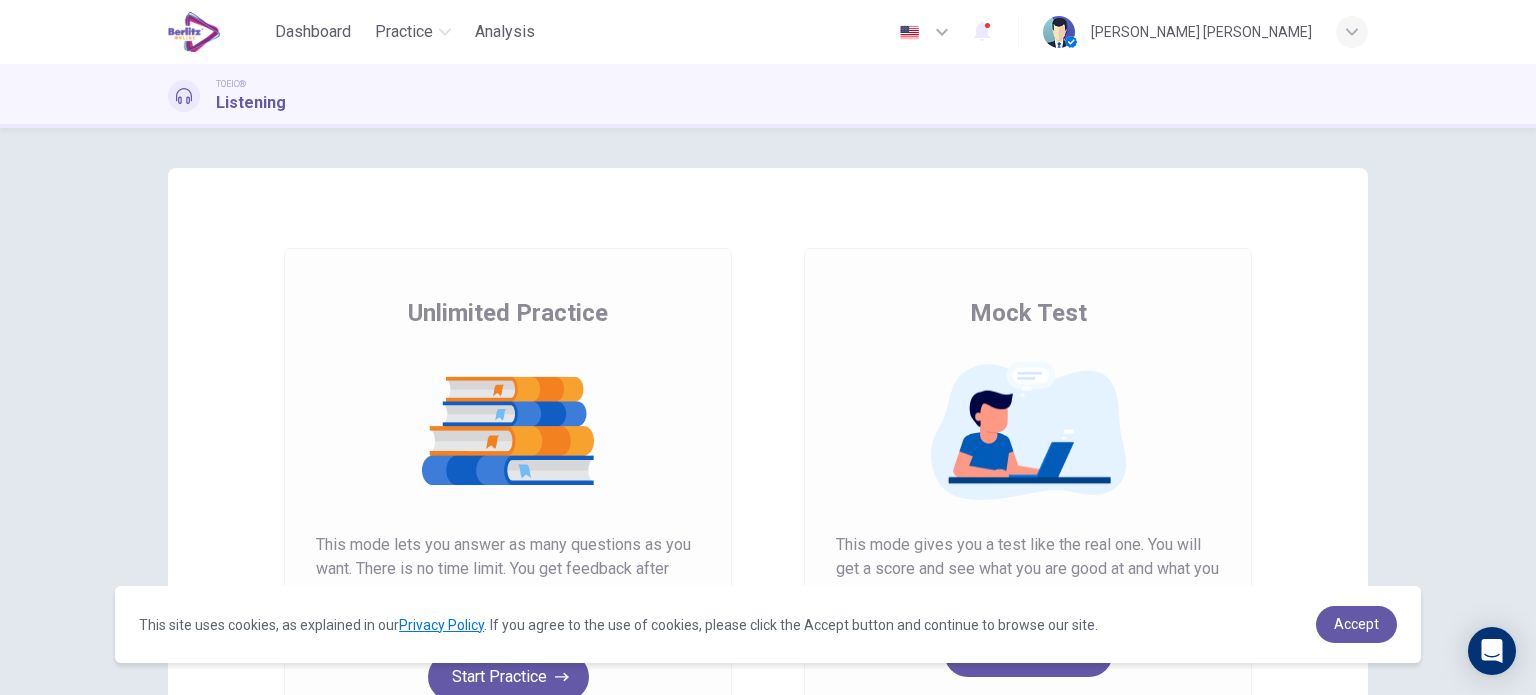 scroll, scrollTop: 0, scrollLeft: 0, axis: both 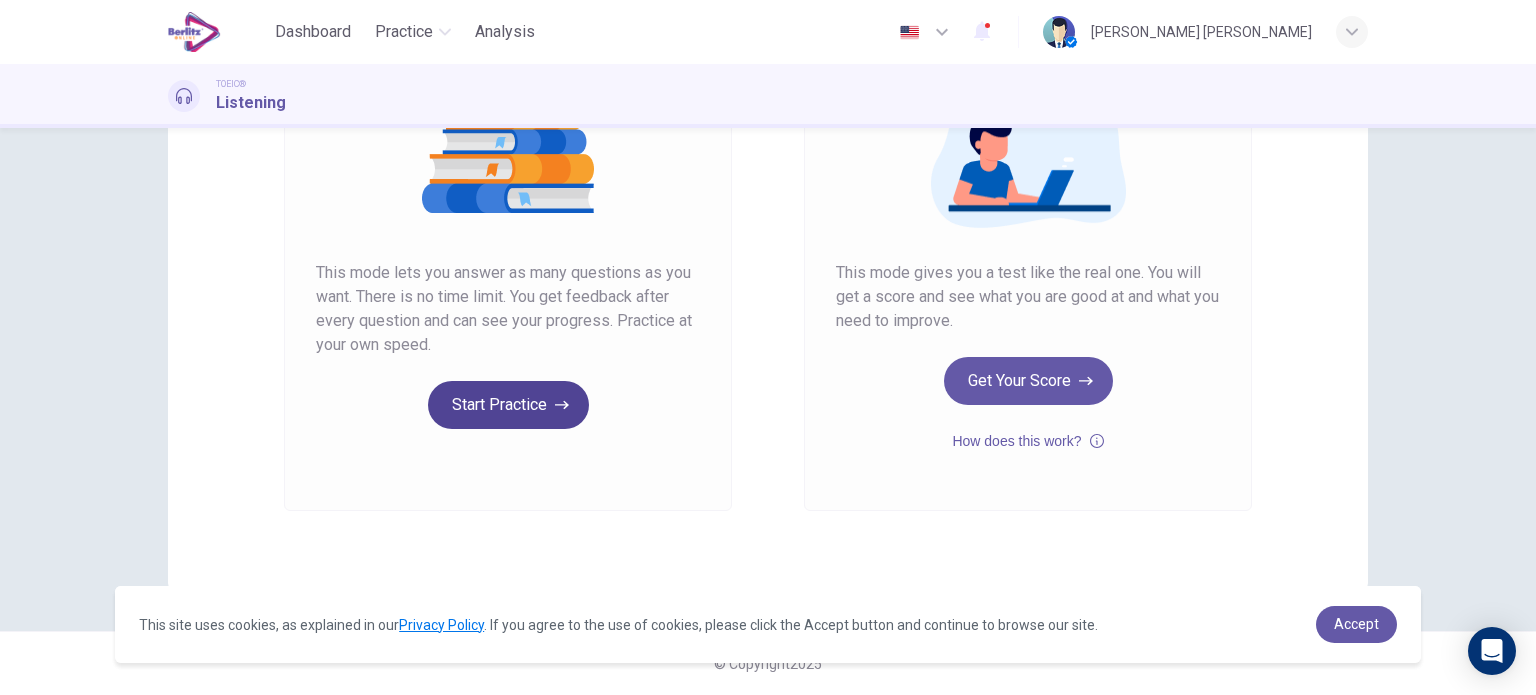 click on "Start Practice" at bounding box center (508, 405) 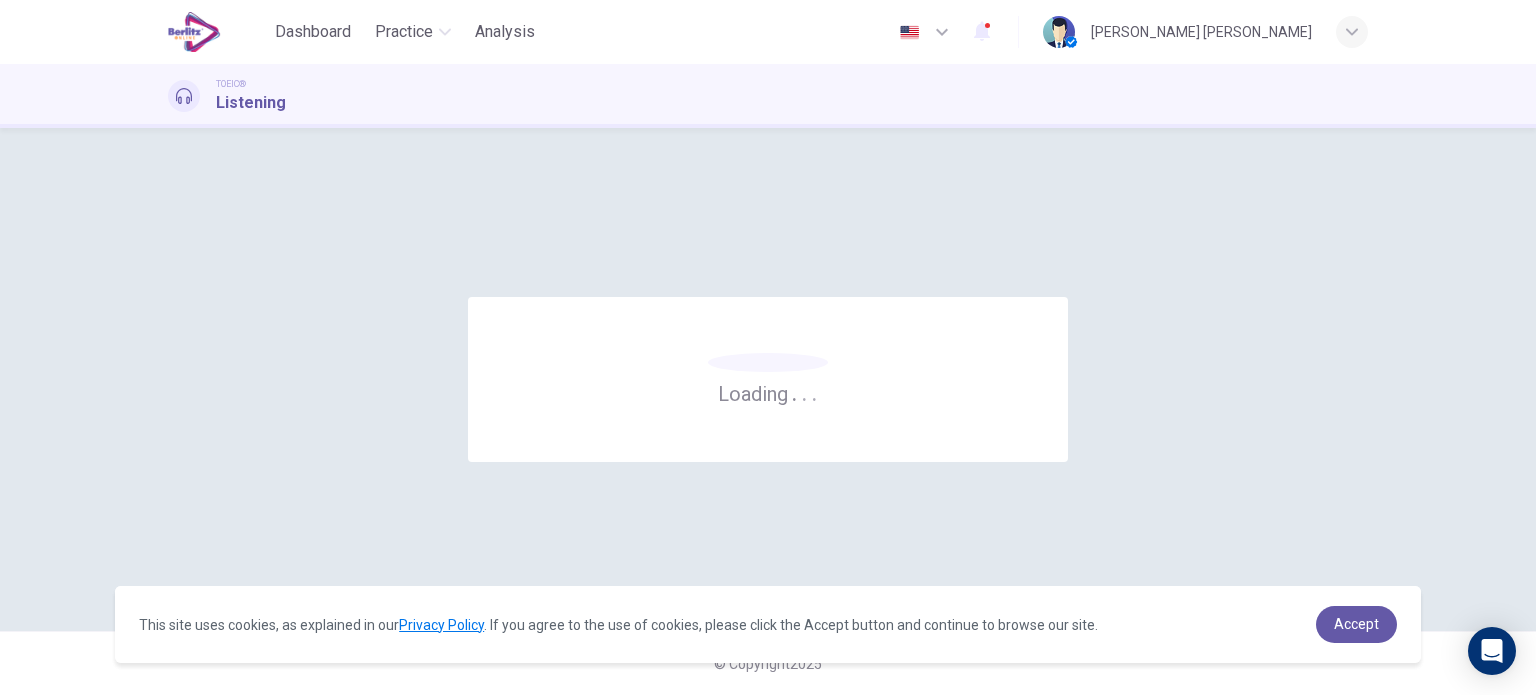 scroll, scrollTop: 0, scrollLeft: 0, axis: both 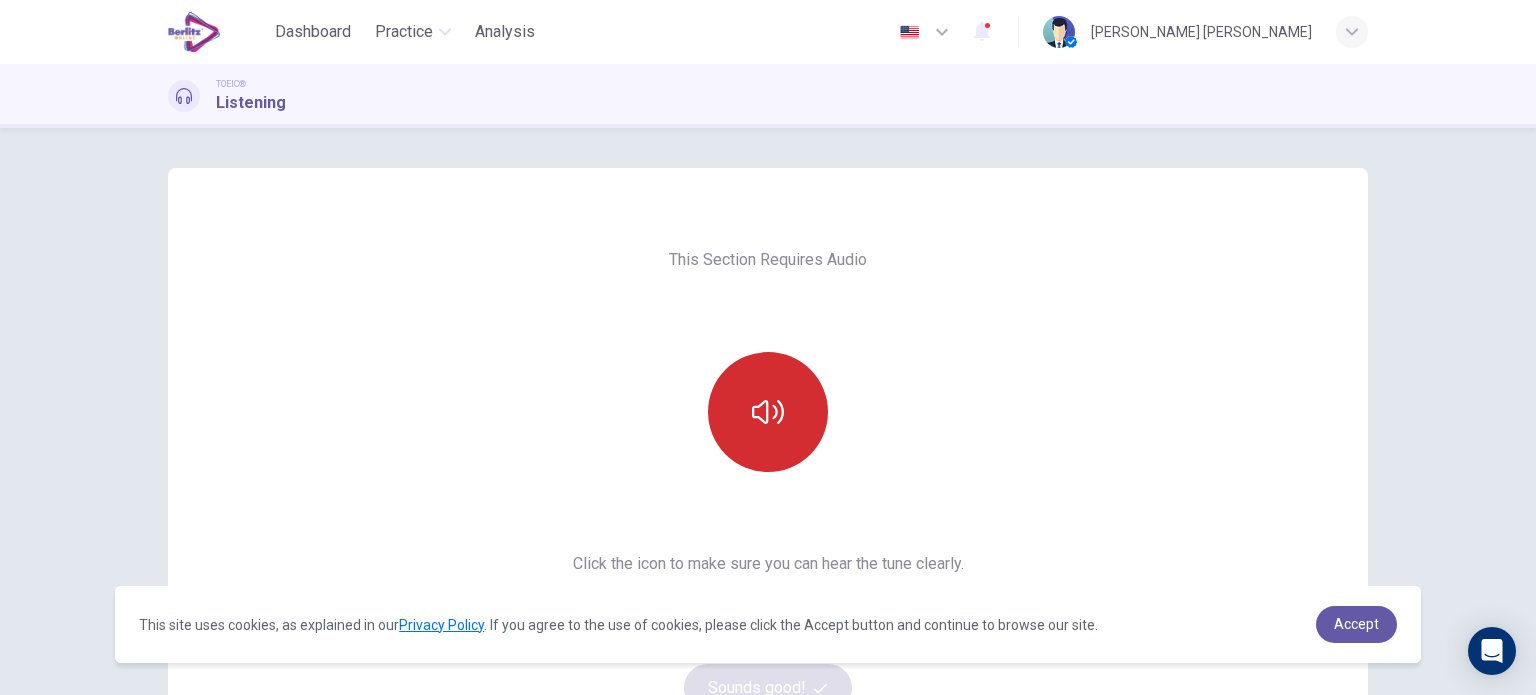 click at bounding box center [768, 412] 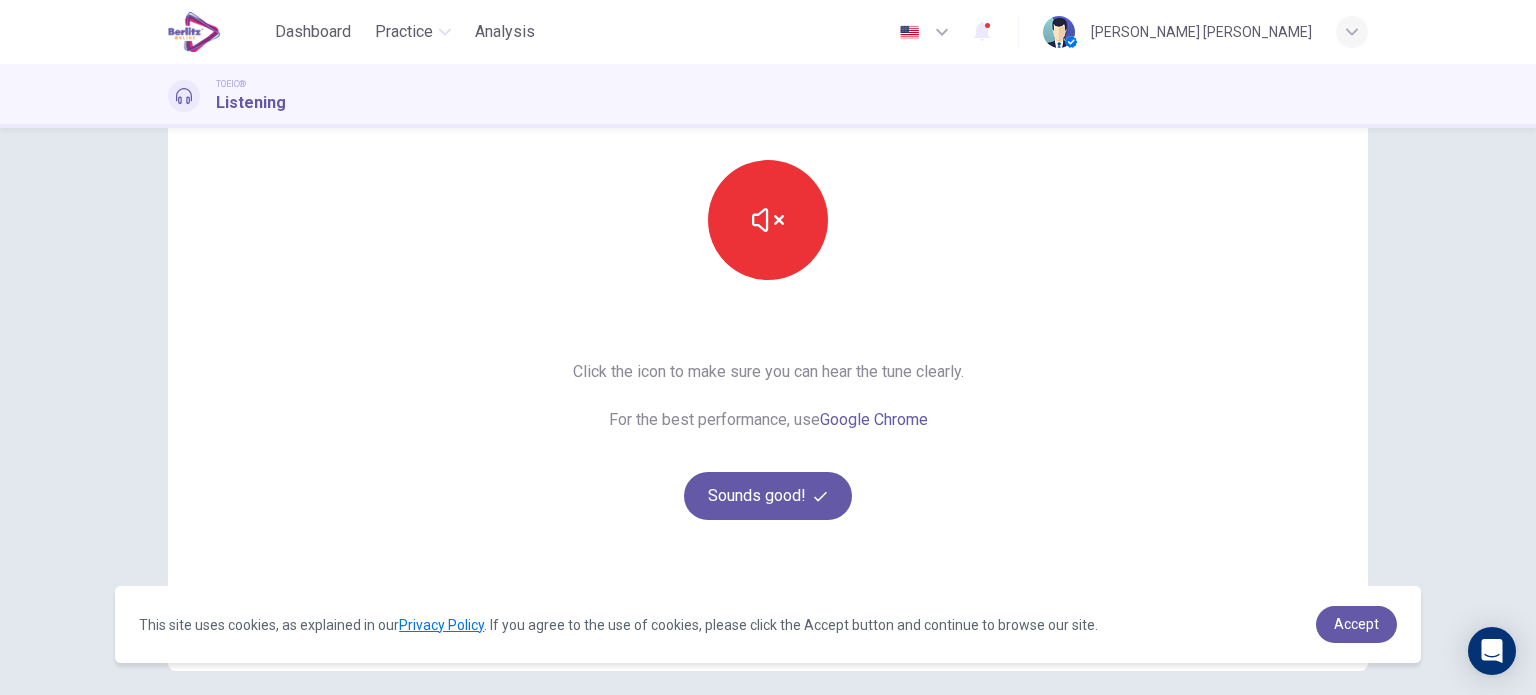 scroll, scrollTop: 272, scrollLeft: 0, axis: vertical 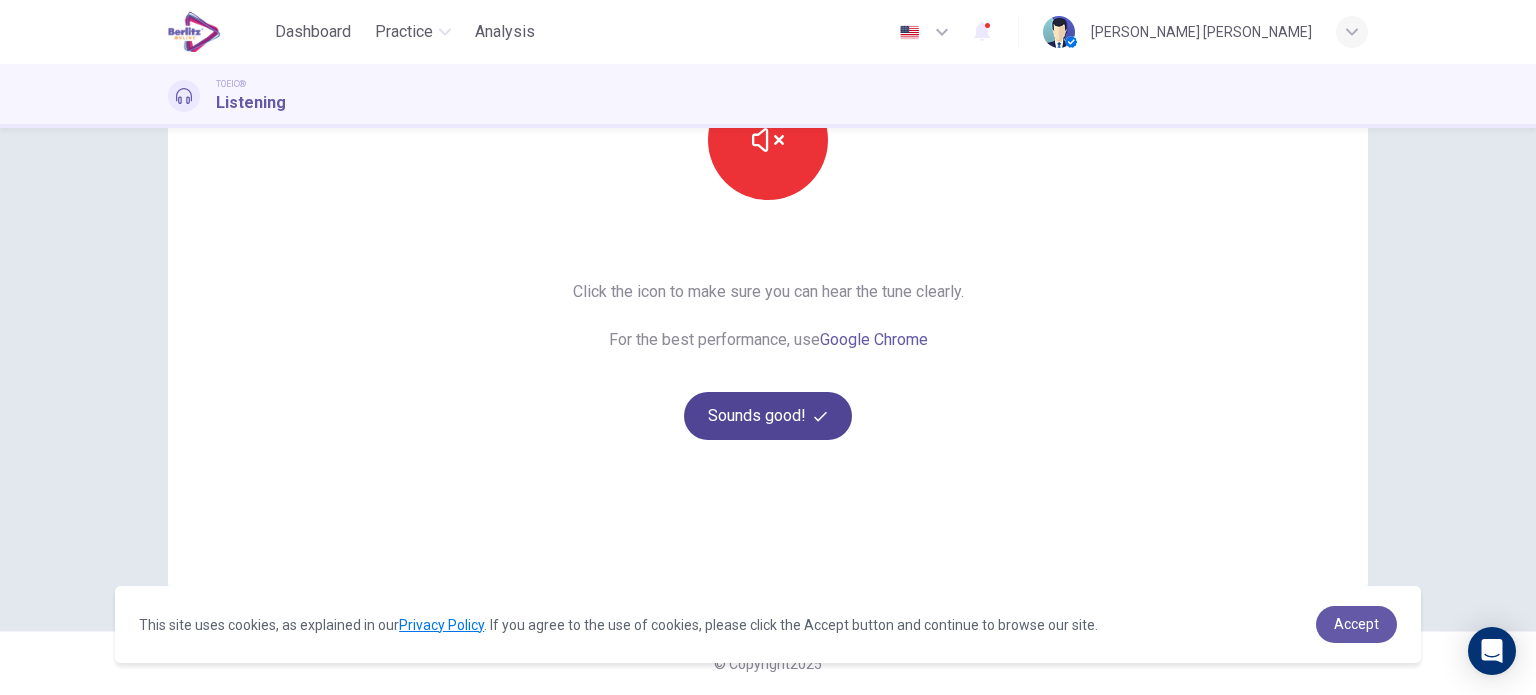 click on "Sounds good!" at bounding box center (768, 416) 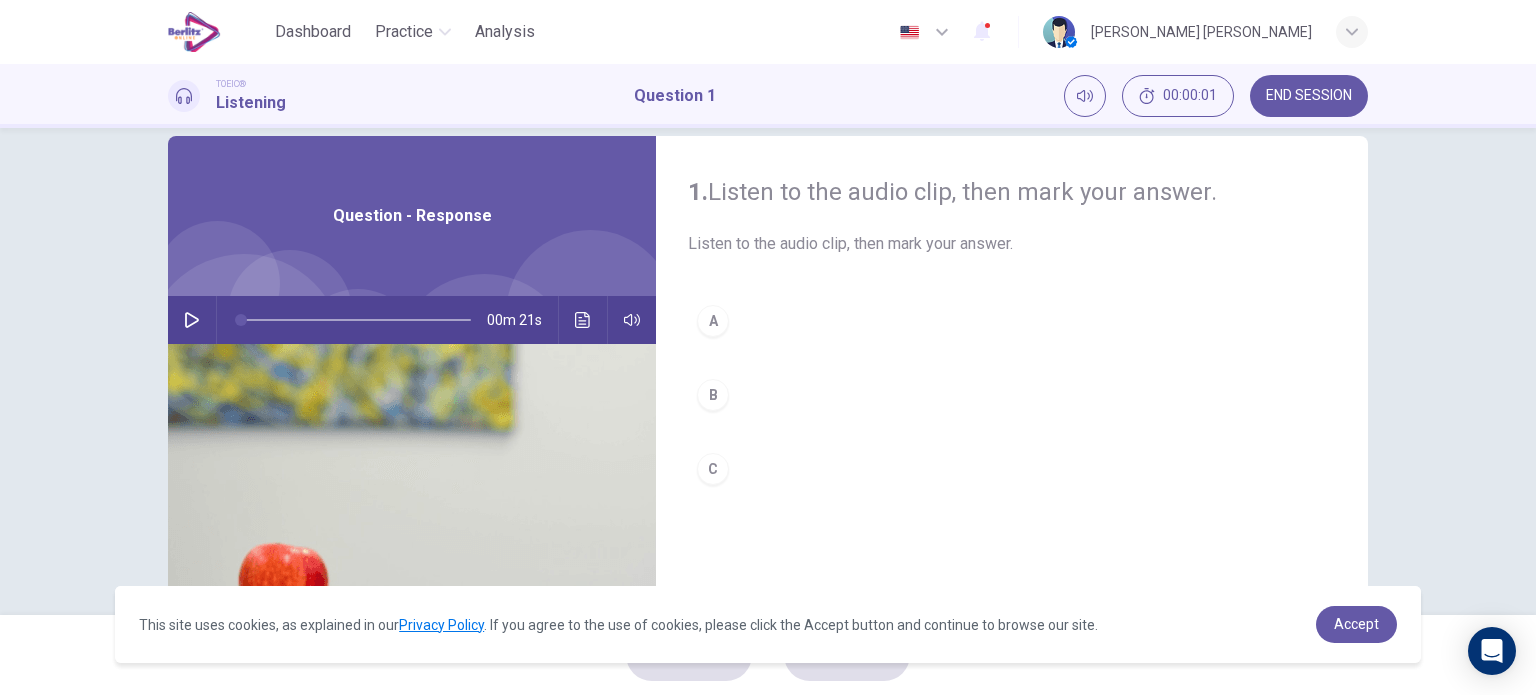 scroll, scrollTop: 0, scrollLeft: 0, axis: both 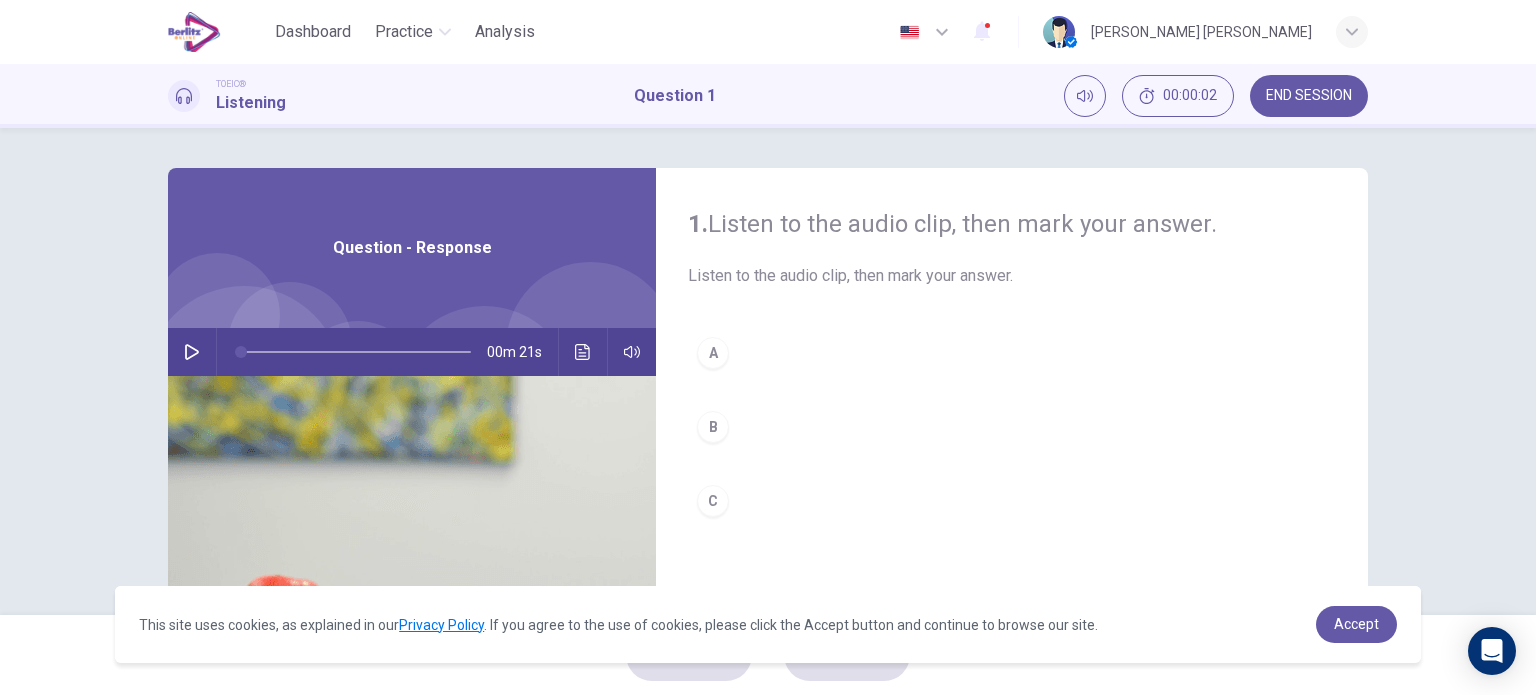 click at bounding box center [192, 352] 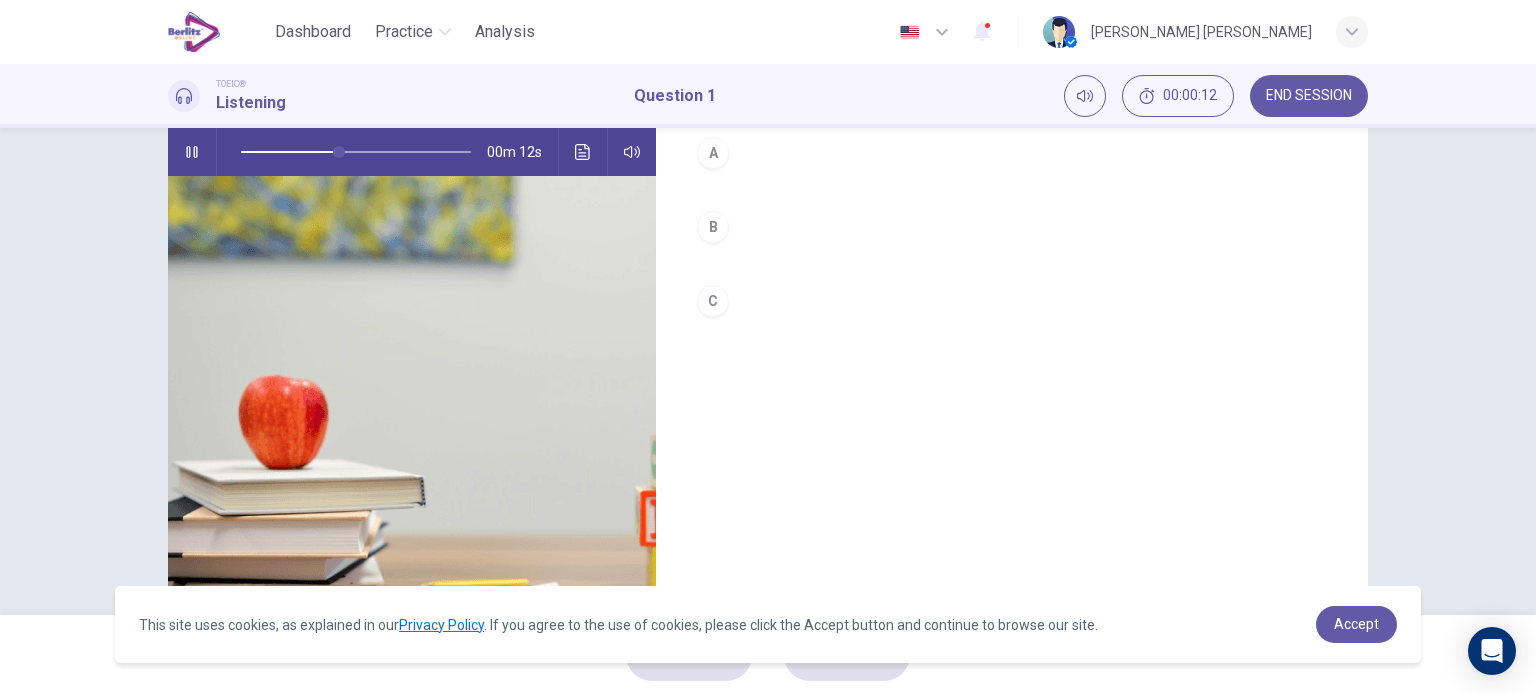 scroll, scrollTop: 0, scrollLeft: 0, axis: both 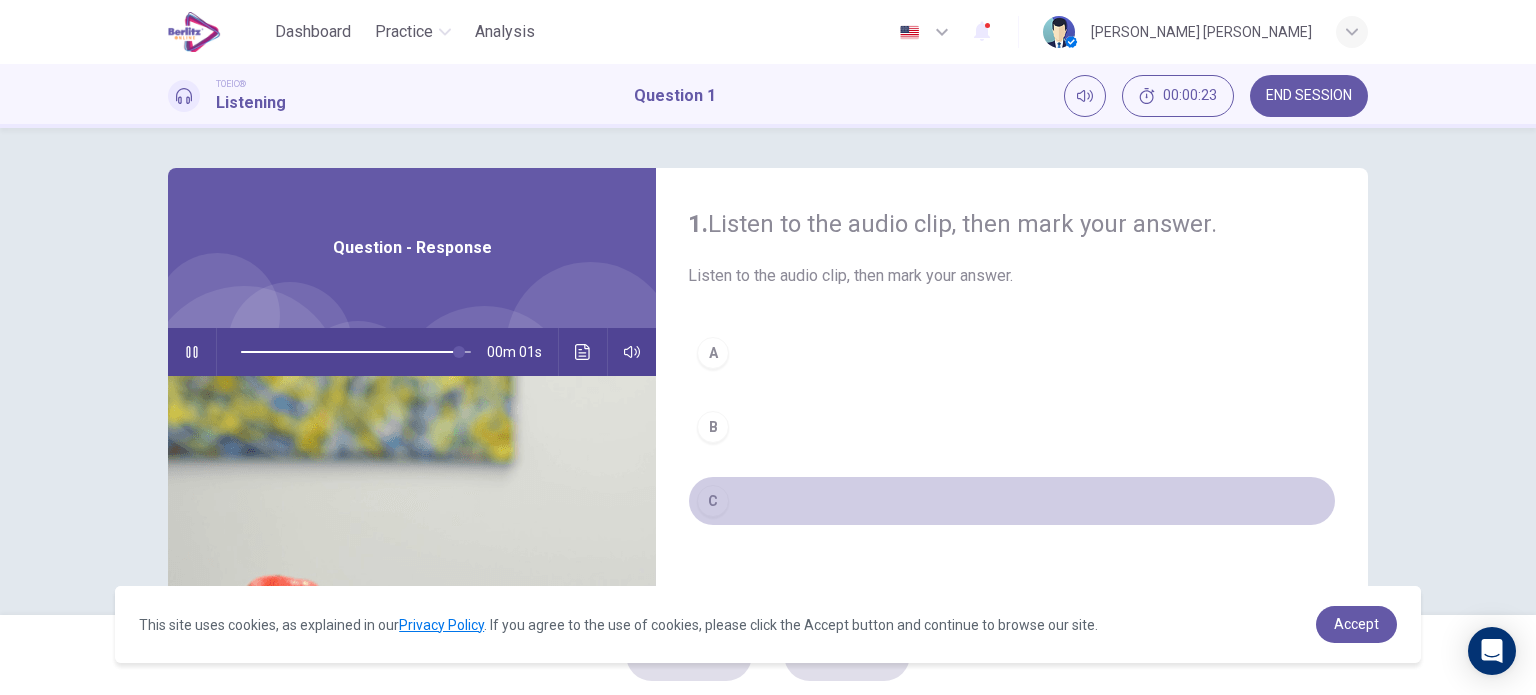 click on "C" at bounding box center (713, 501) 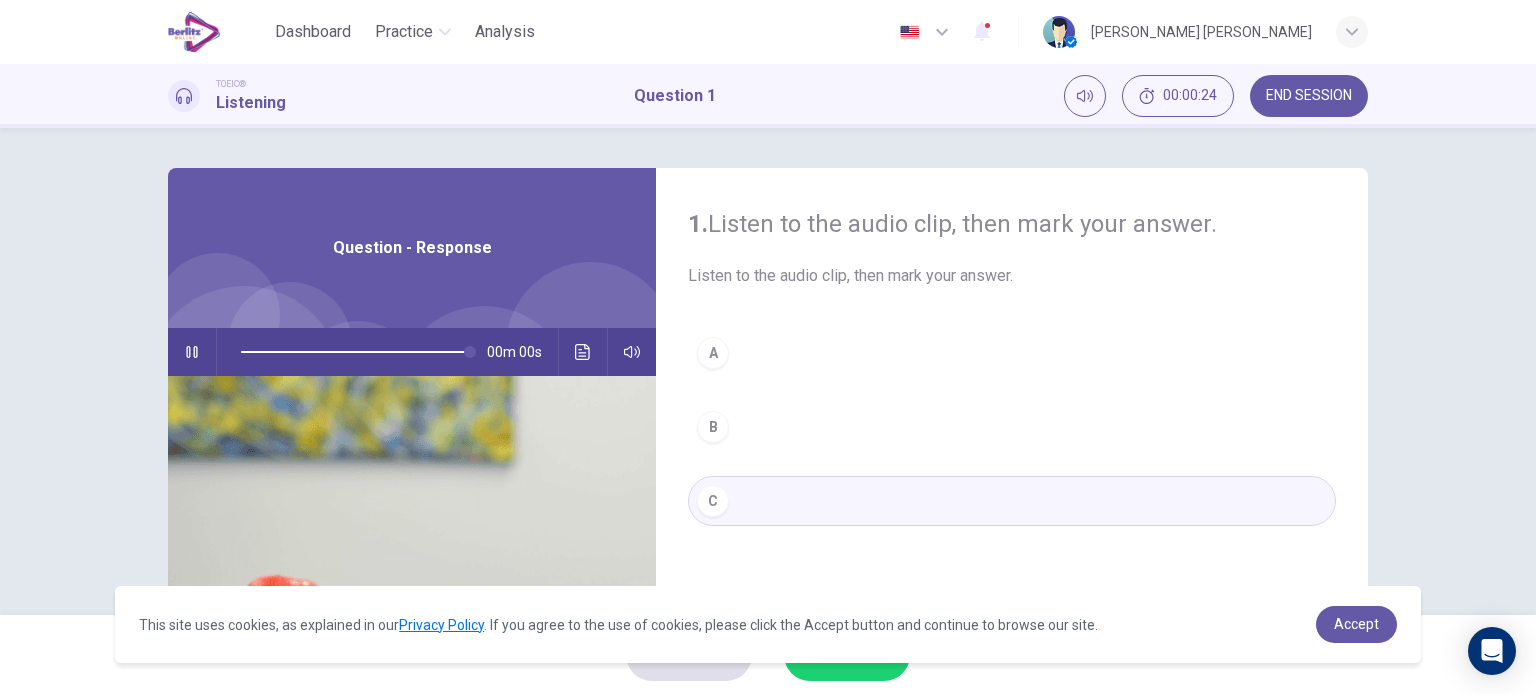 type on "*" 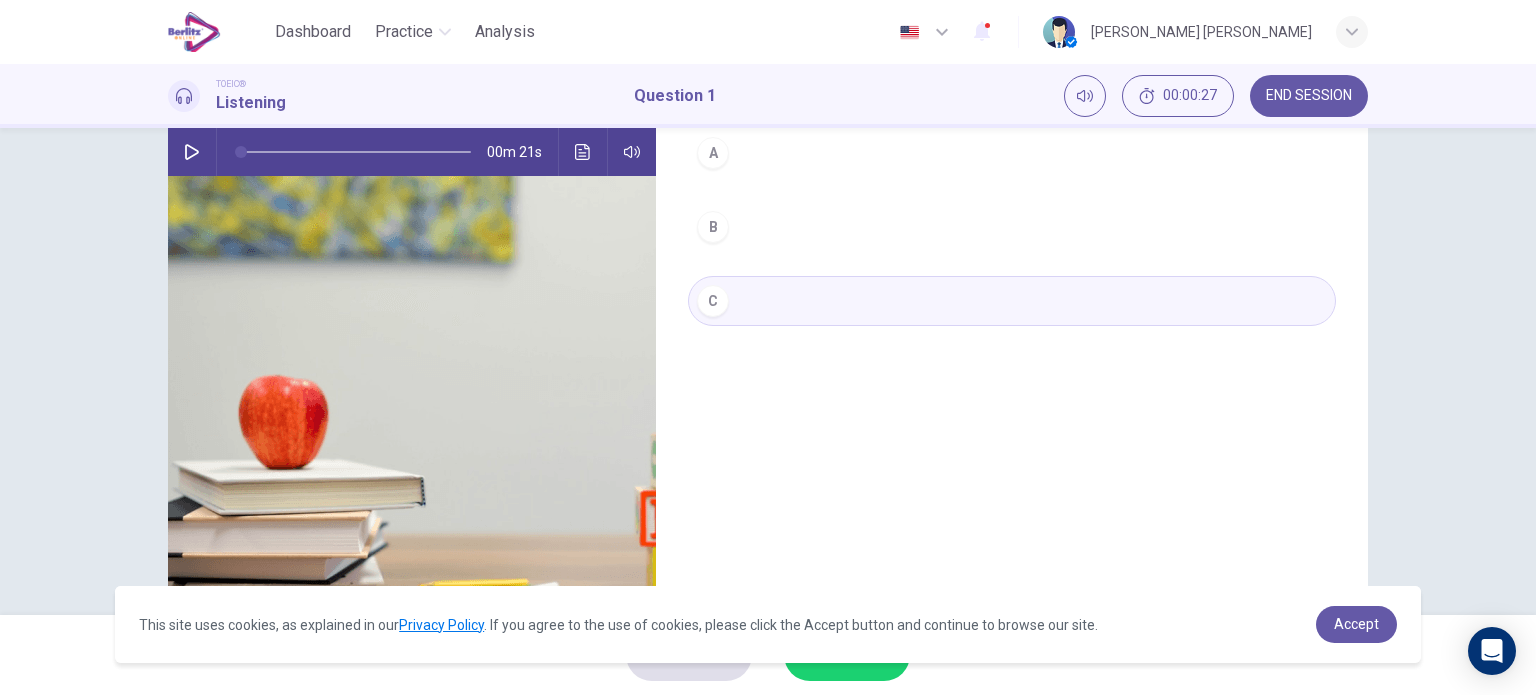 scroll, scrollTop: 0, scrollLeft: 0, axis: both 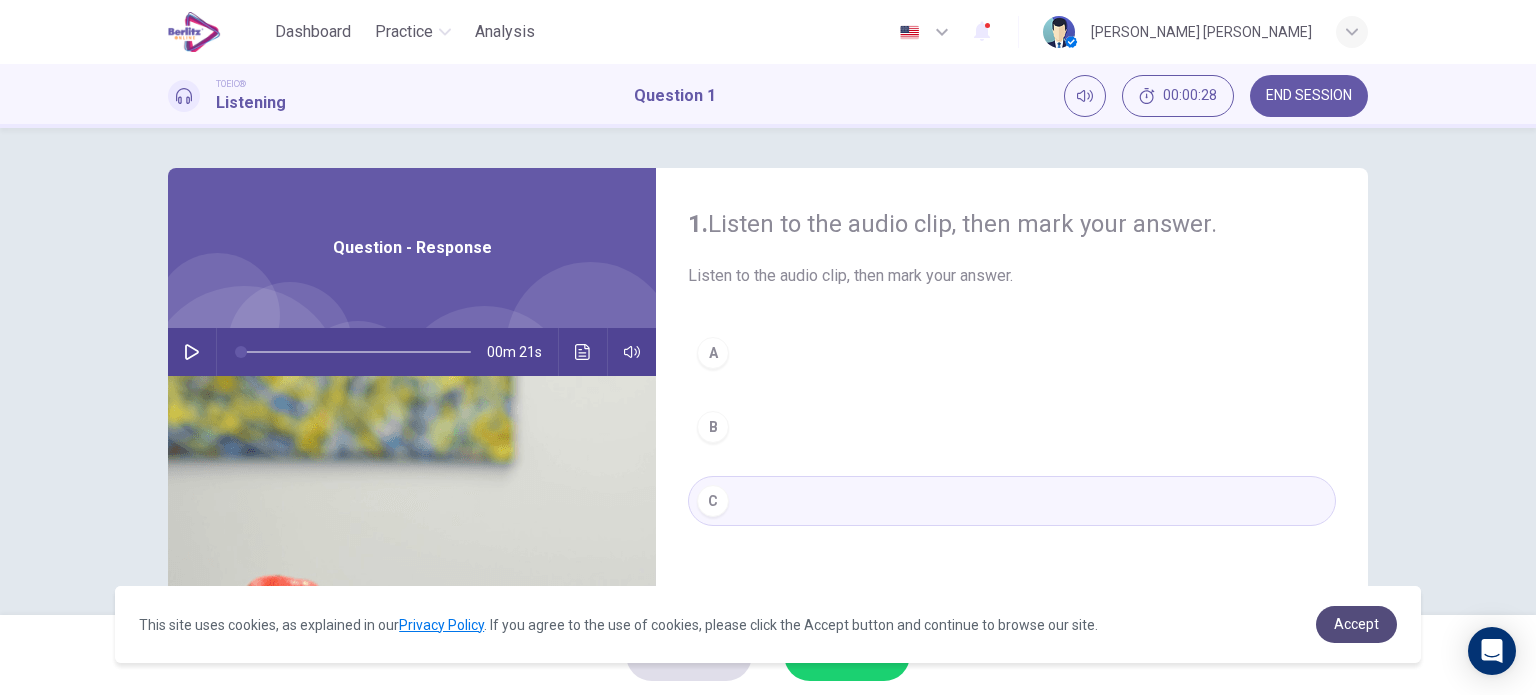 click on "Accept" at bounding box center (1356, 624) 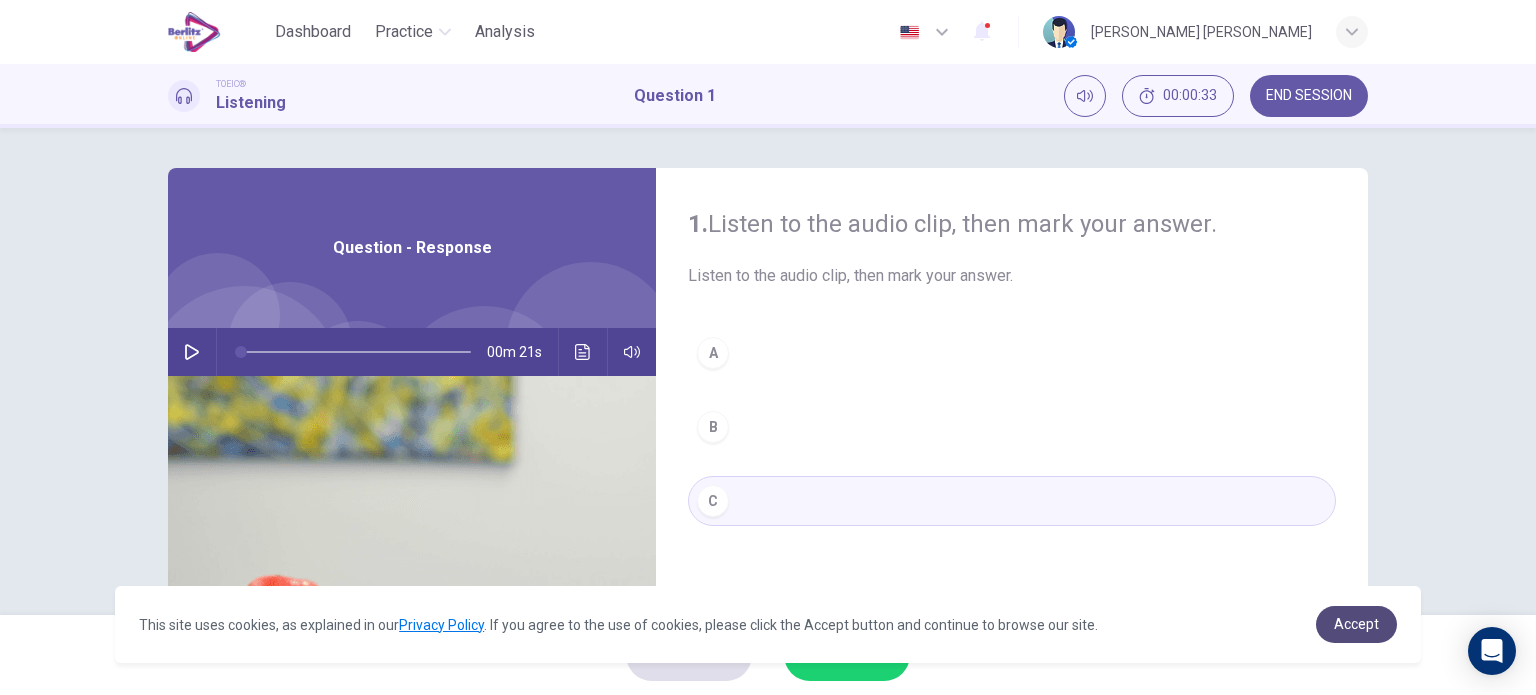 click on "Accept" at bounding box center (1356, 624) 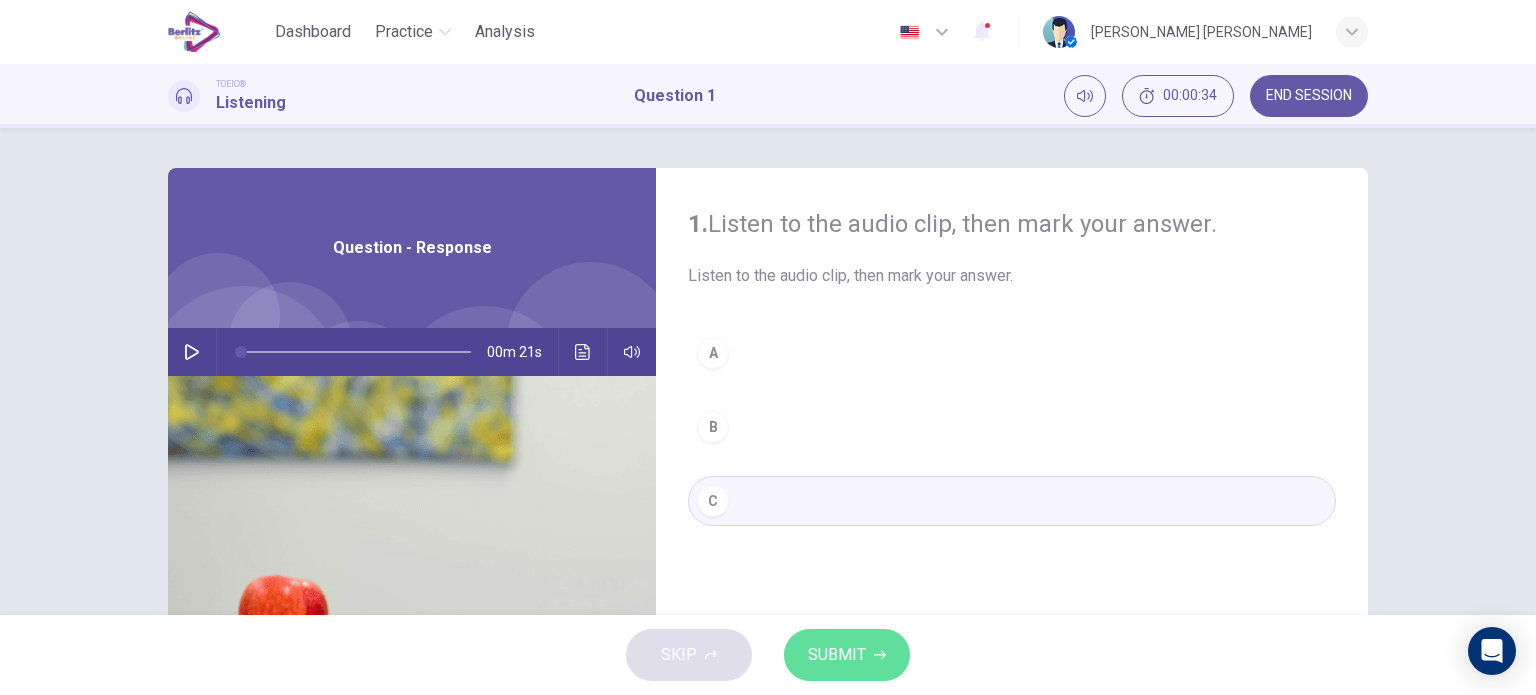 click on "SUBMIT" at bounding box center [837, 655] 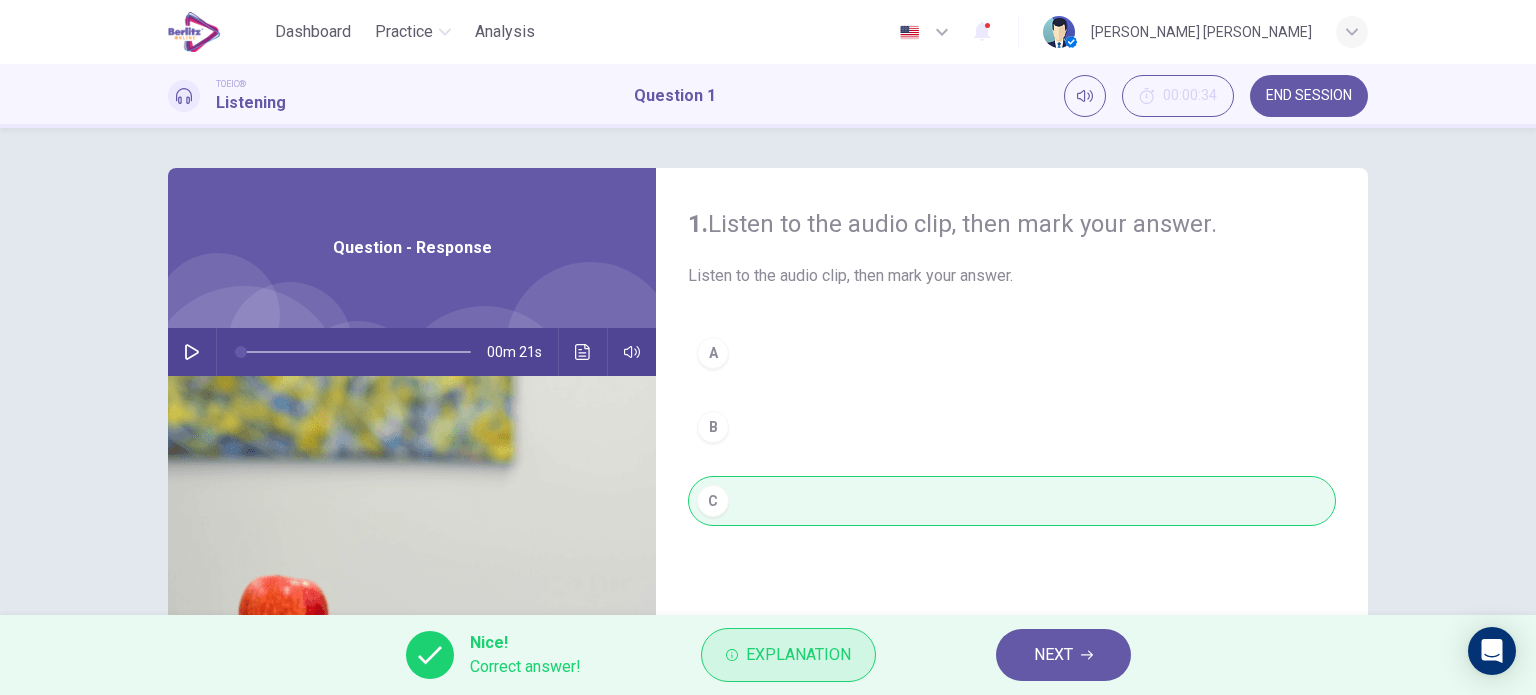 click on "Explanation" at bounding box center [788, 655] 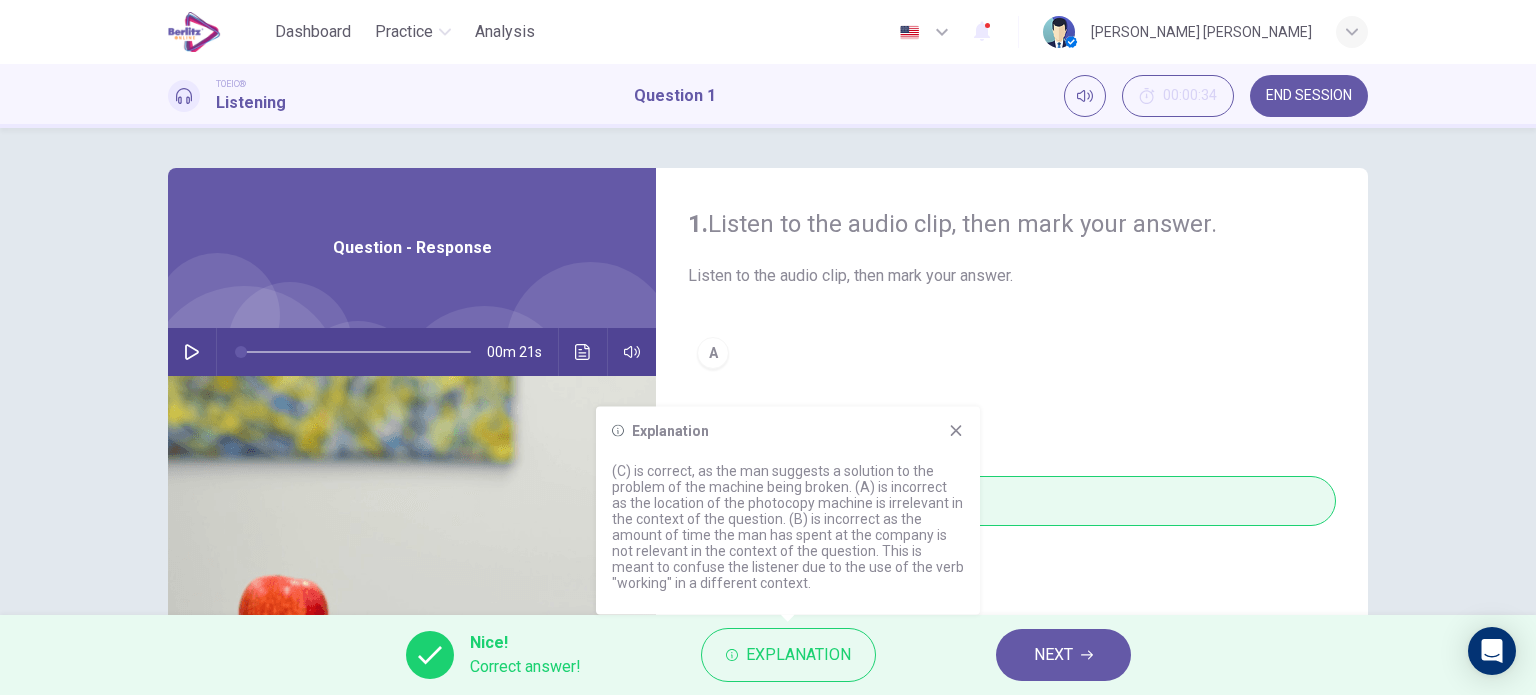 type 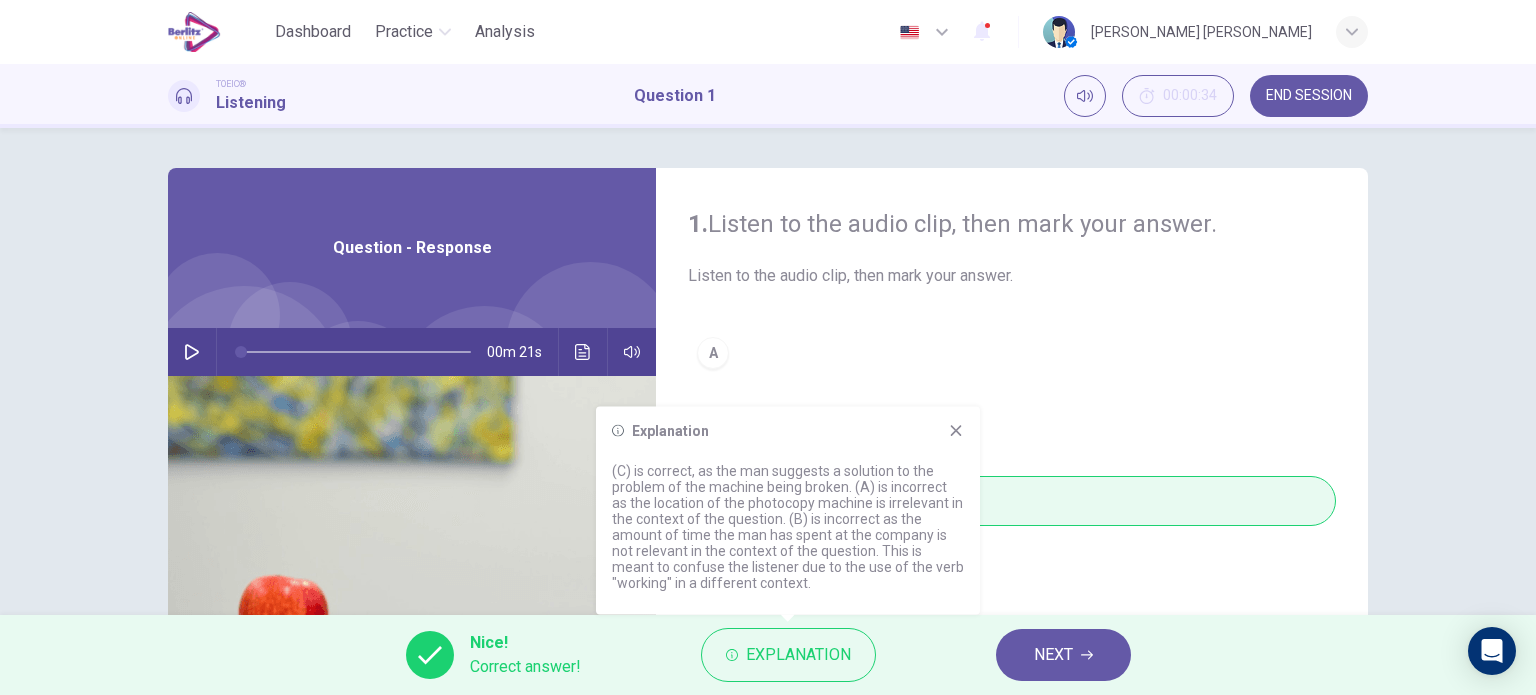 click on "NEXT" at bounding box center (1063, 655) 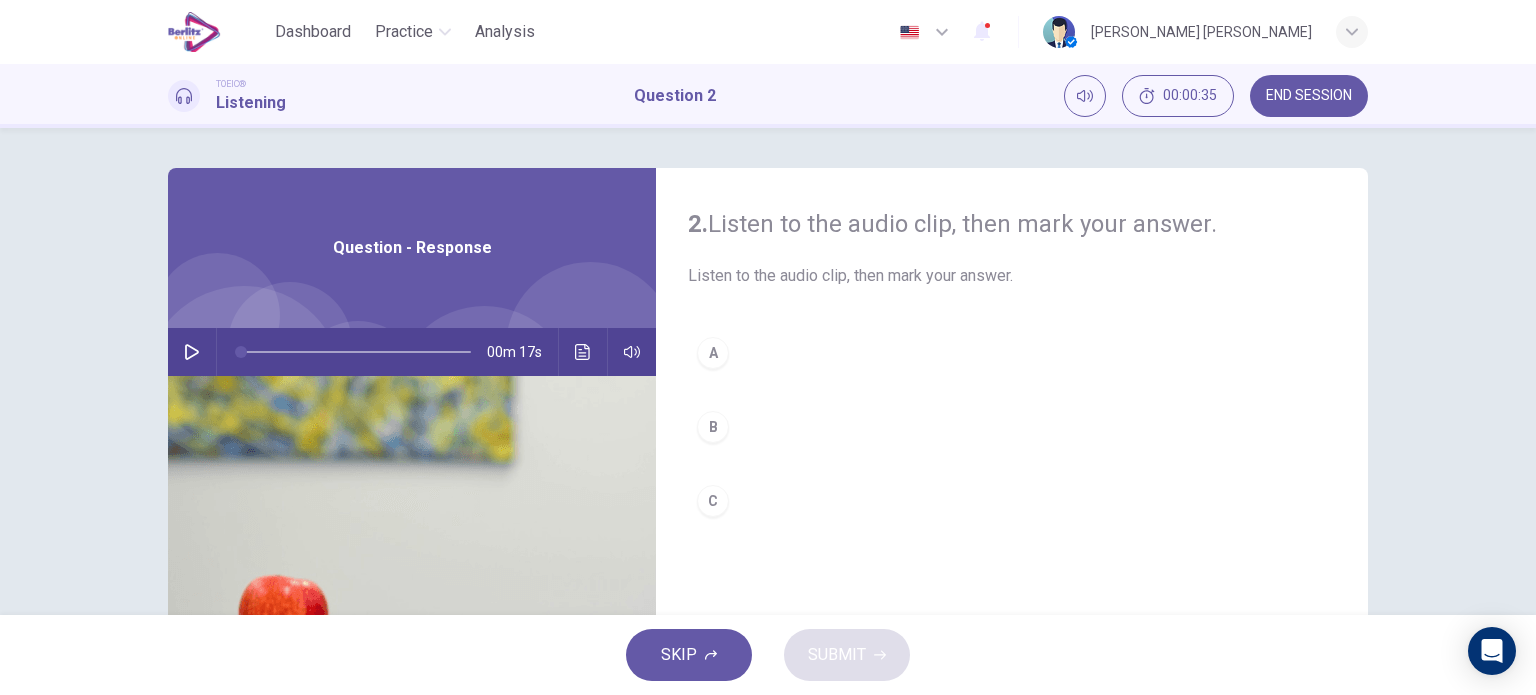 click 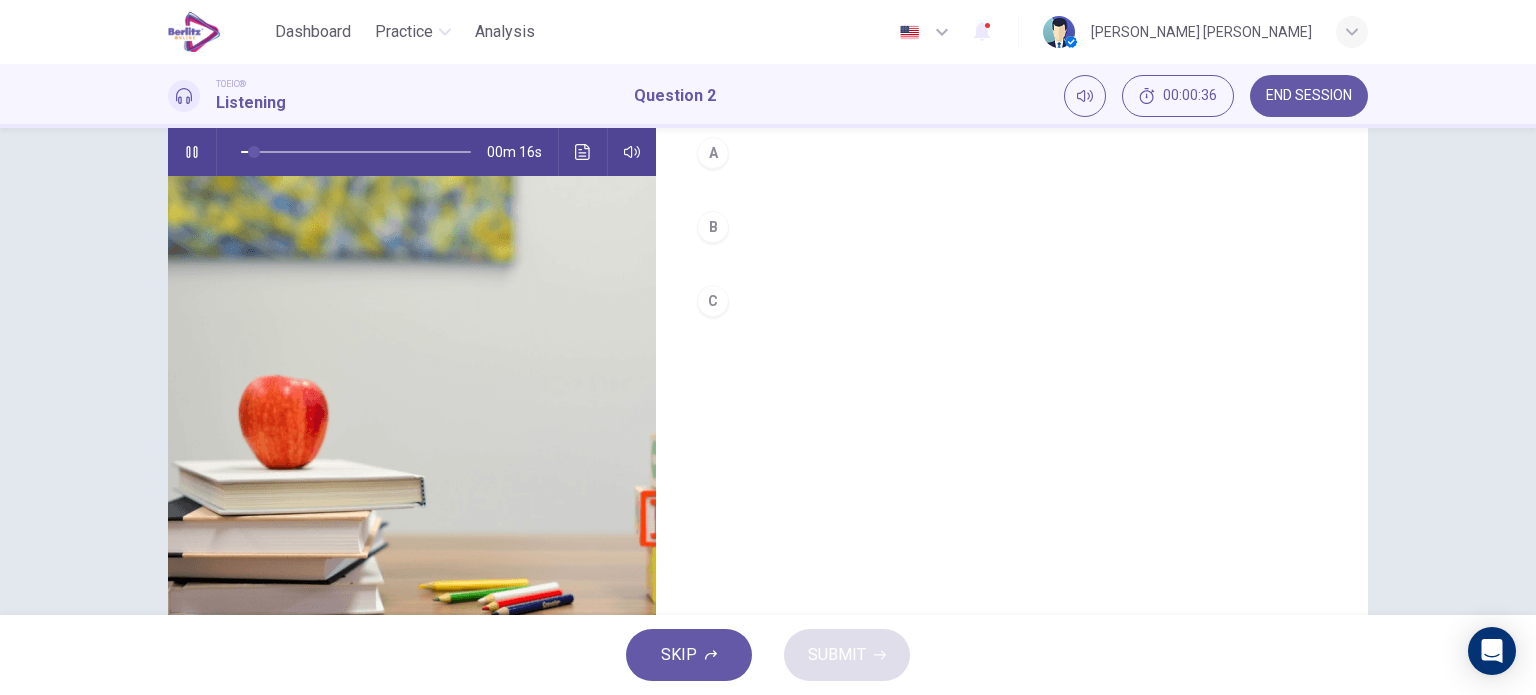 scroll, scrollTop: 0, scrollLeft: 0, axis: both 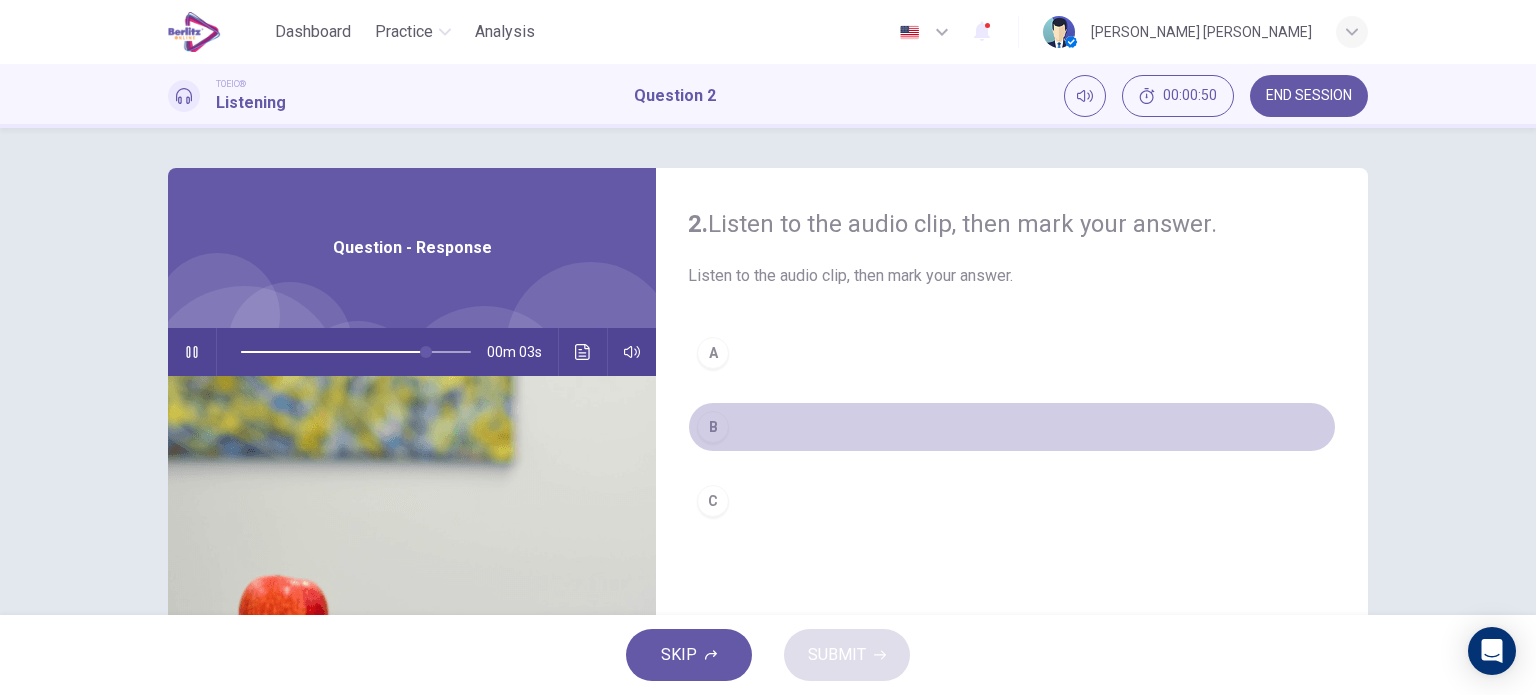 click on "B" at bounding box center (713, 427) 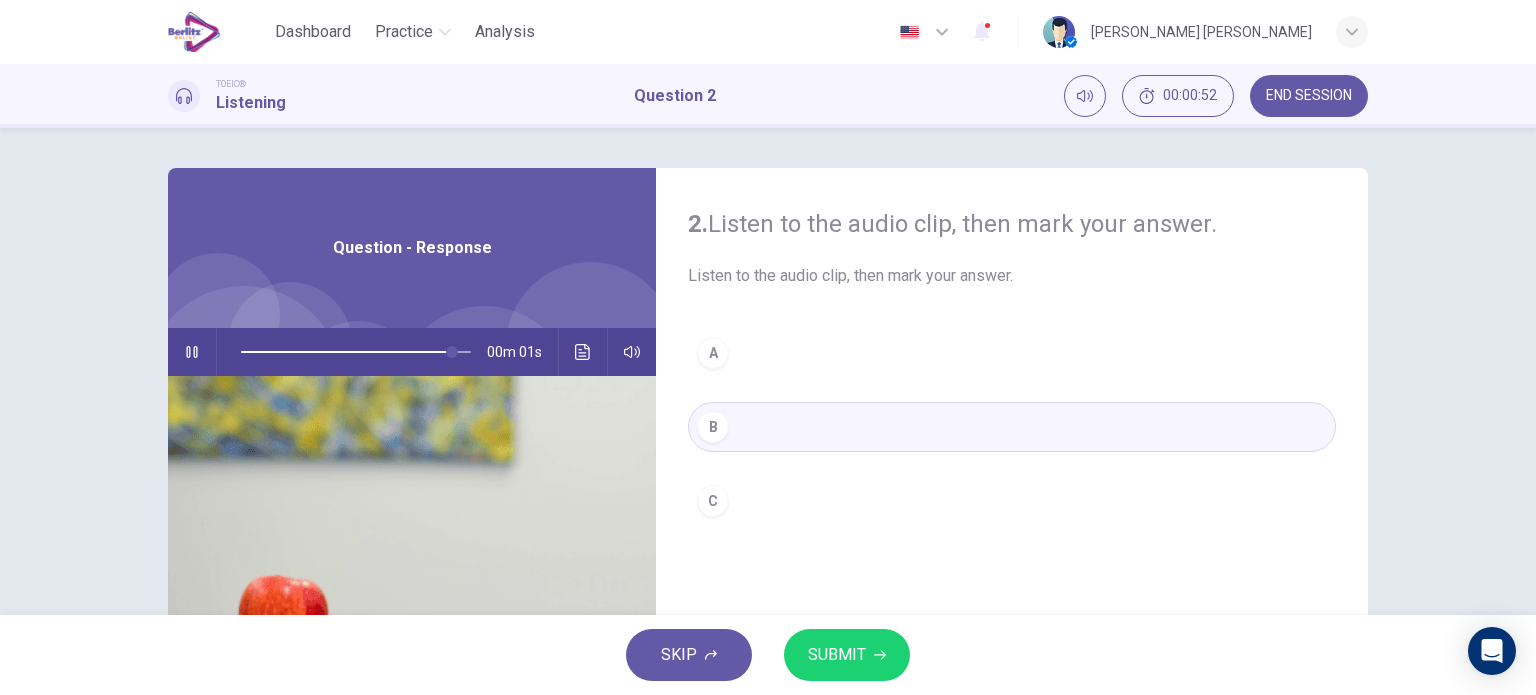 click on "SUBMIT" at bounding box center [837, 655] 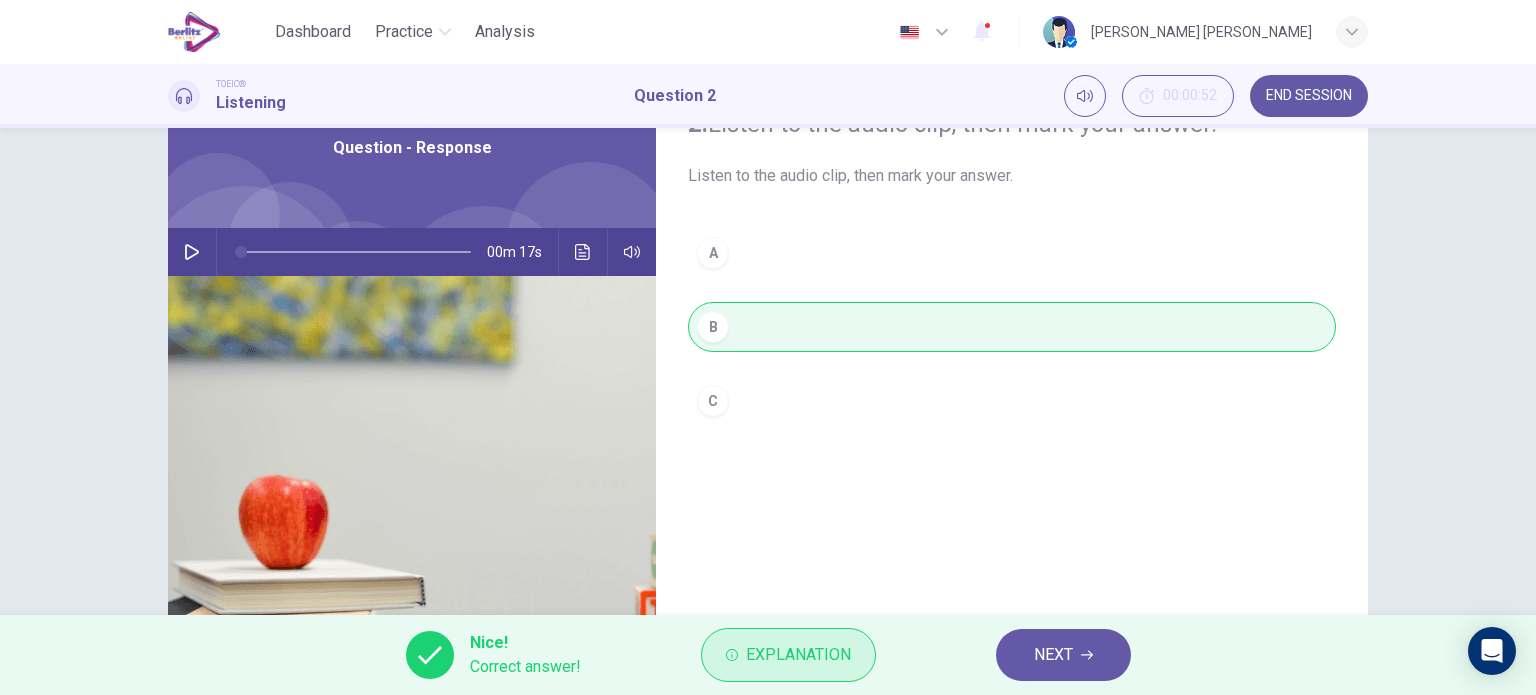 click on "Explanation" at bounding box center (798, 655) 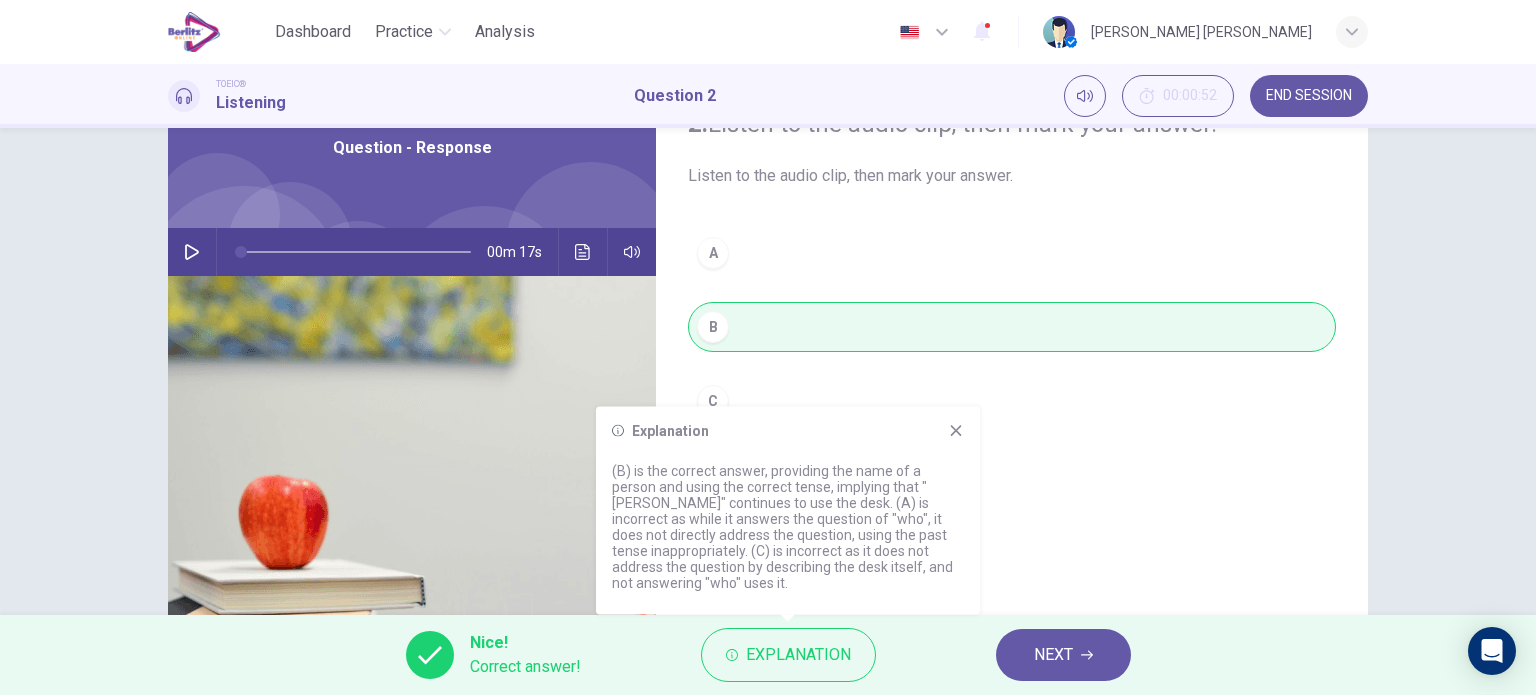 click on "NEXT" at bounding box center [1053, 655] 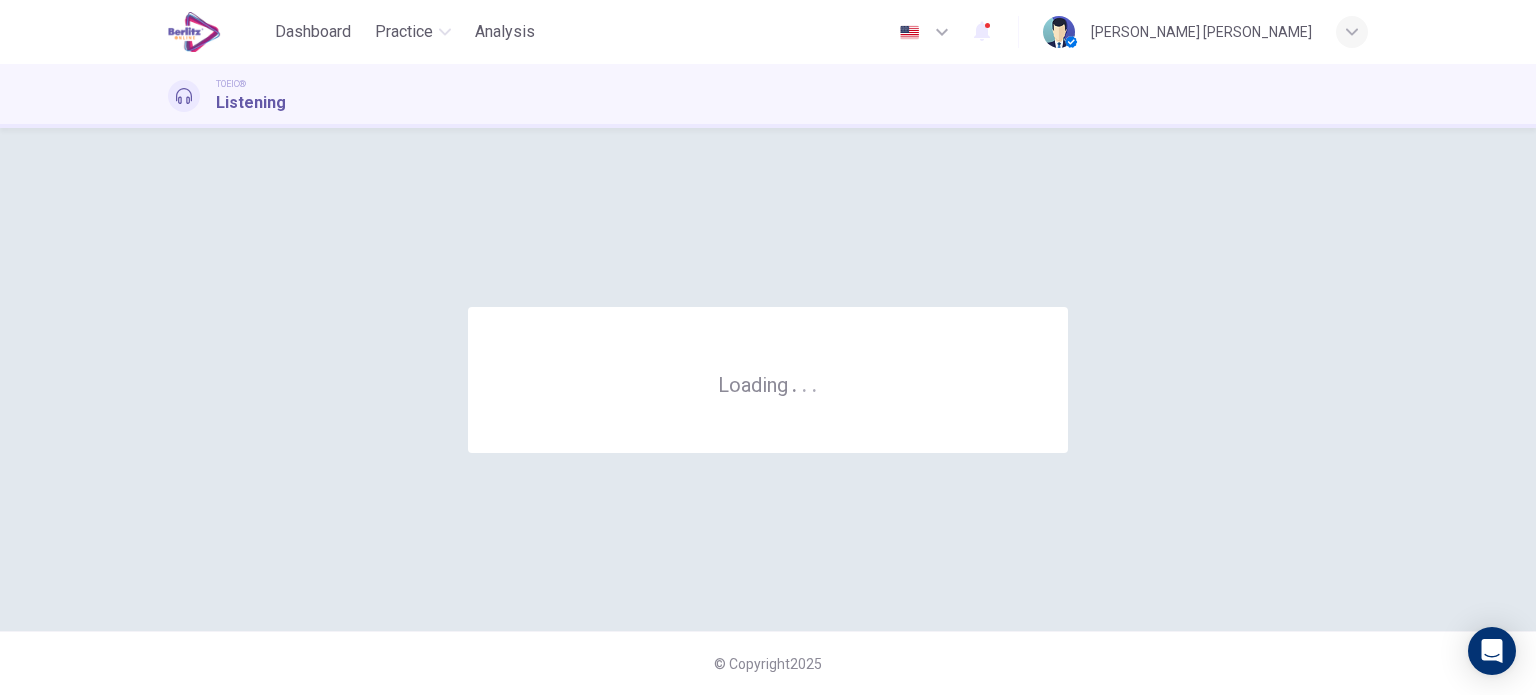 scroll, scrollTop: 0, scrollLeft: 0, axis: both 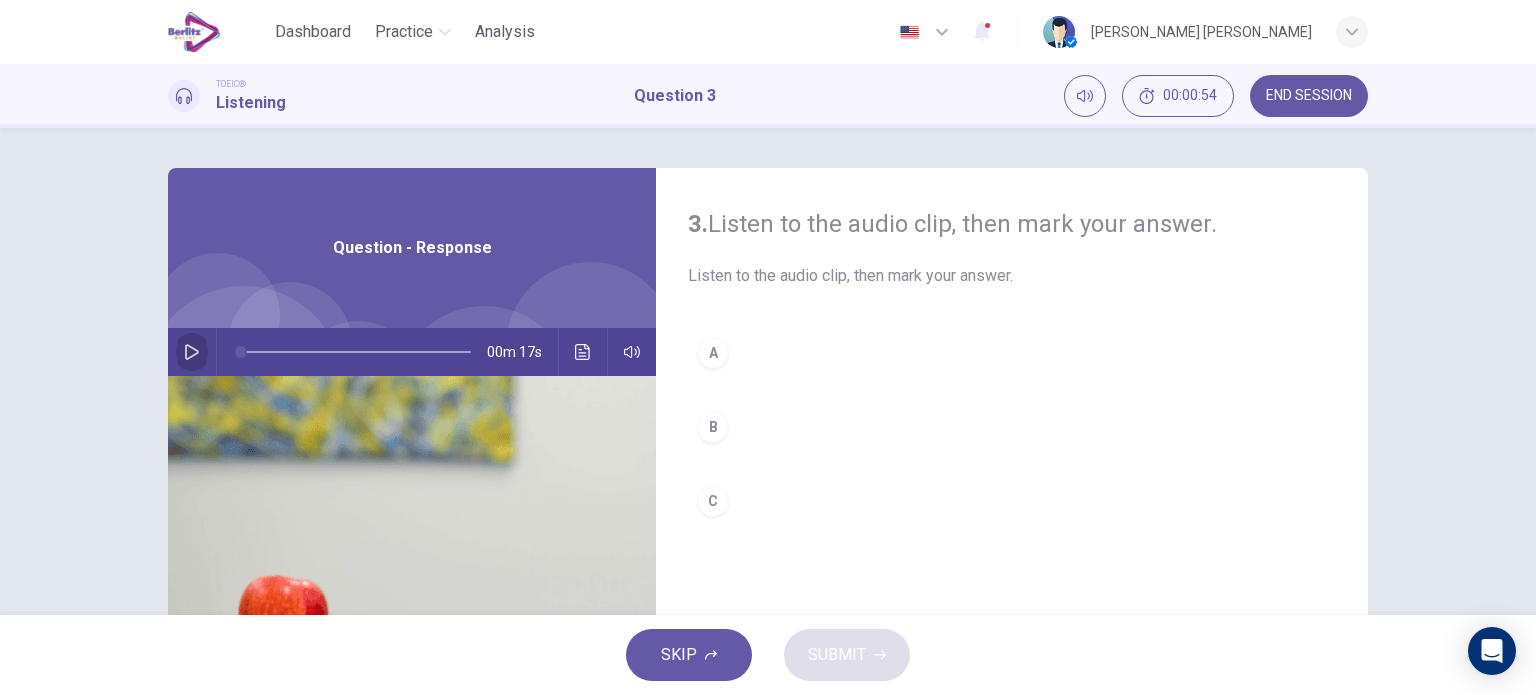 click 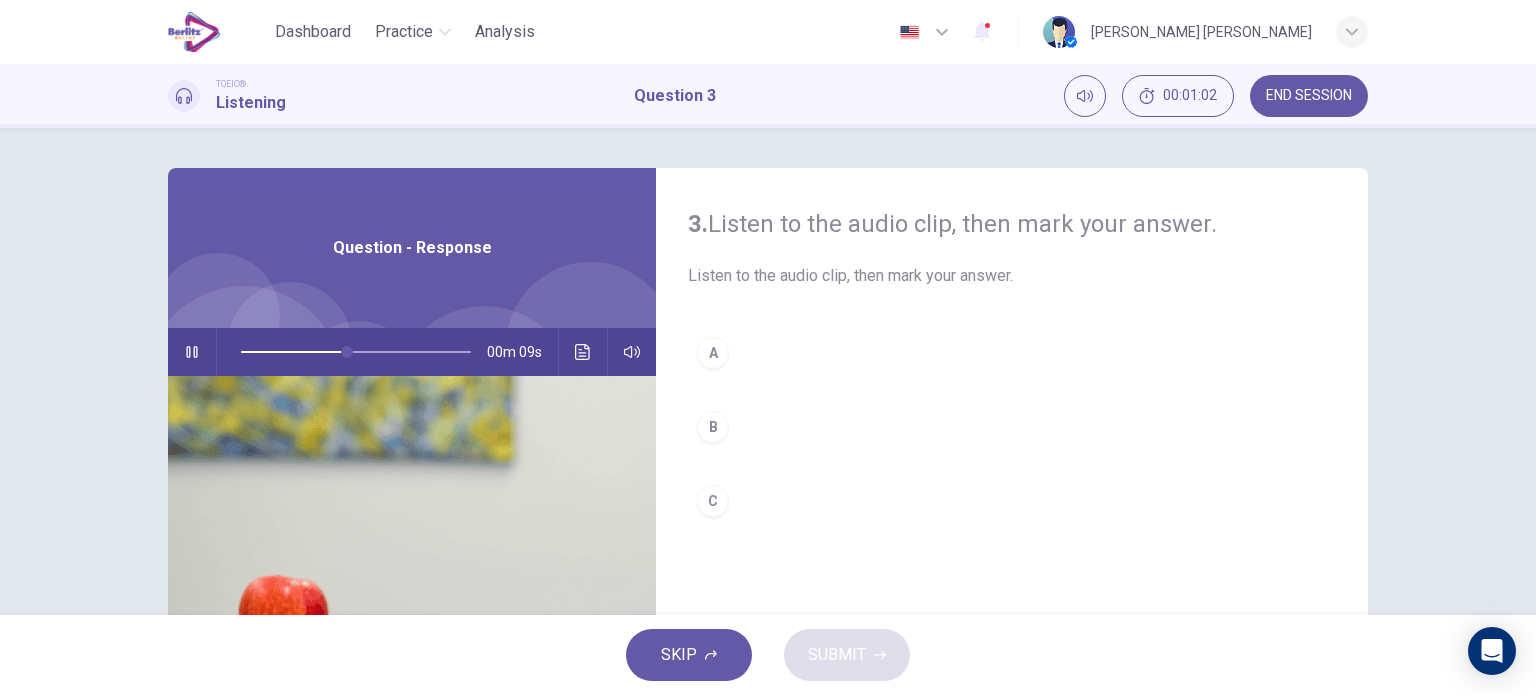click on "A" at bounding box center [713, 353] 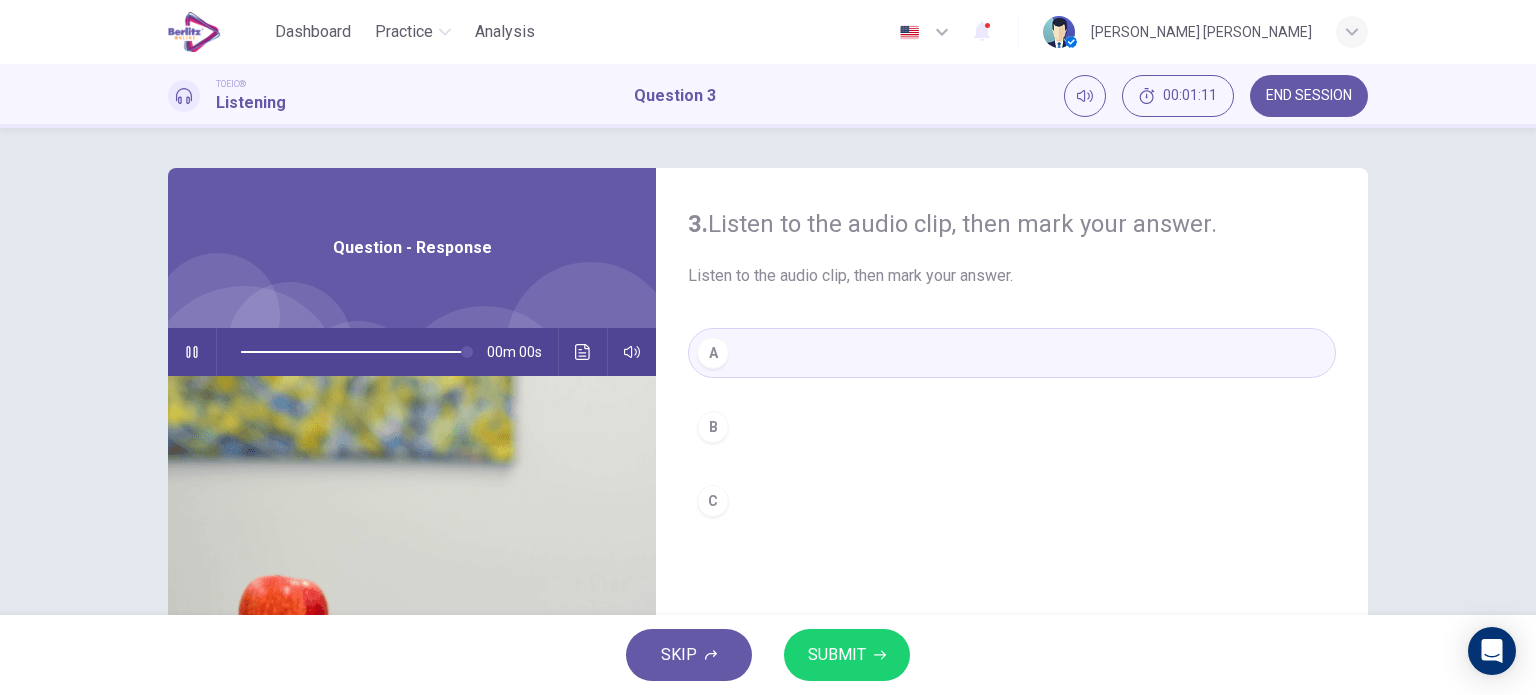 type on "*" 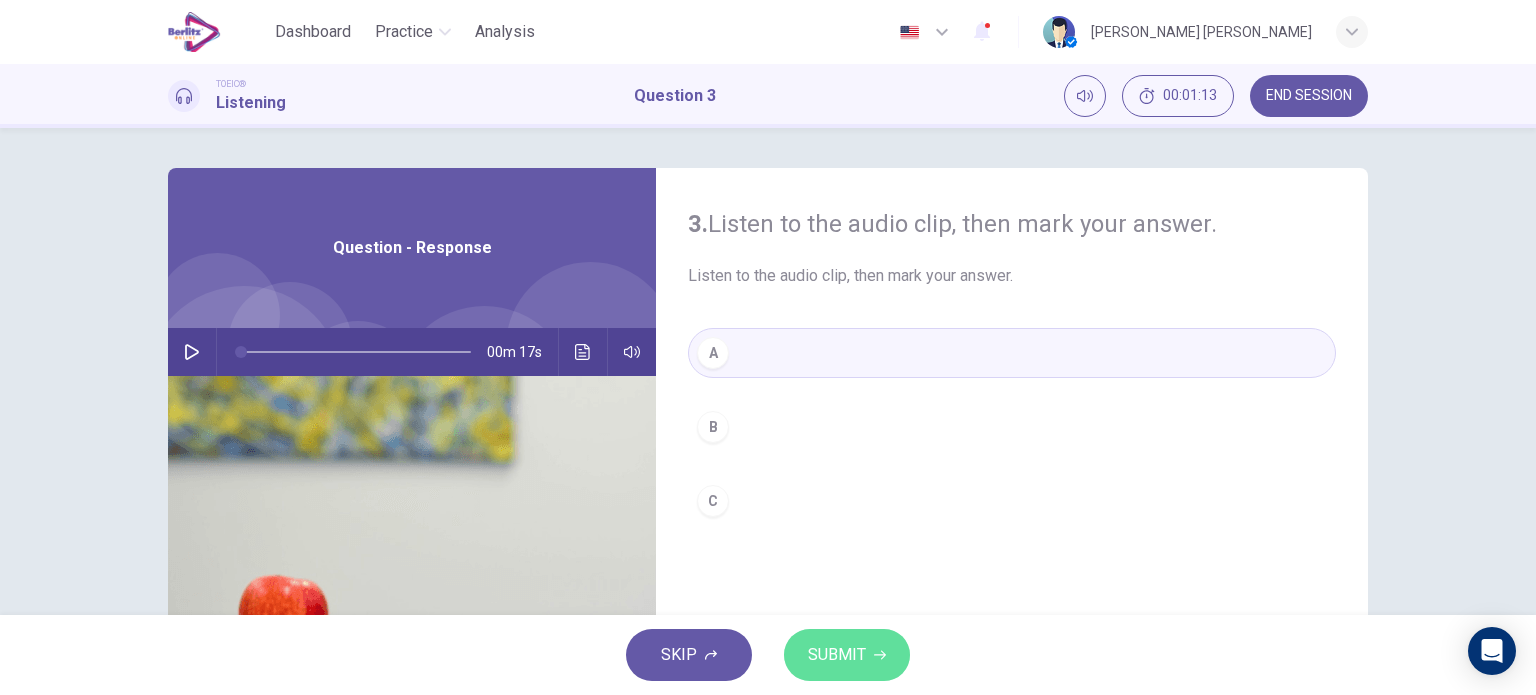 click on "SUBMIT" at bounding box center (837, 655) 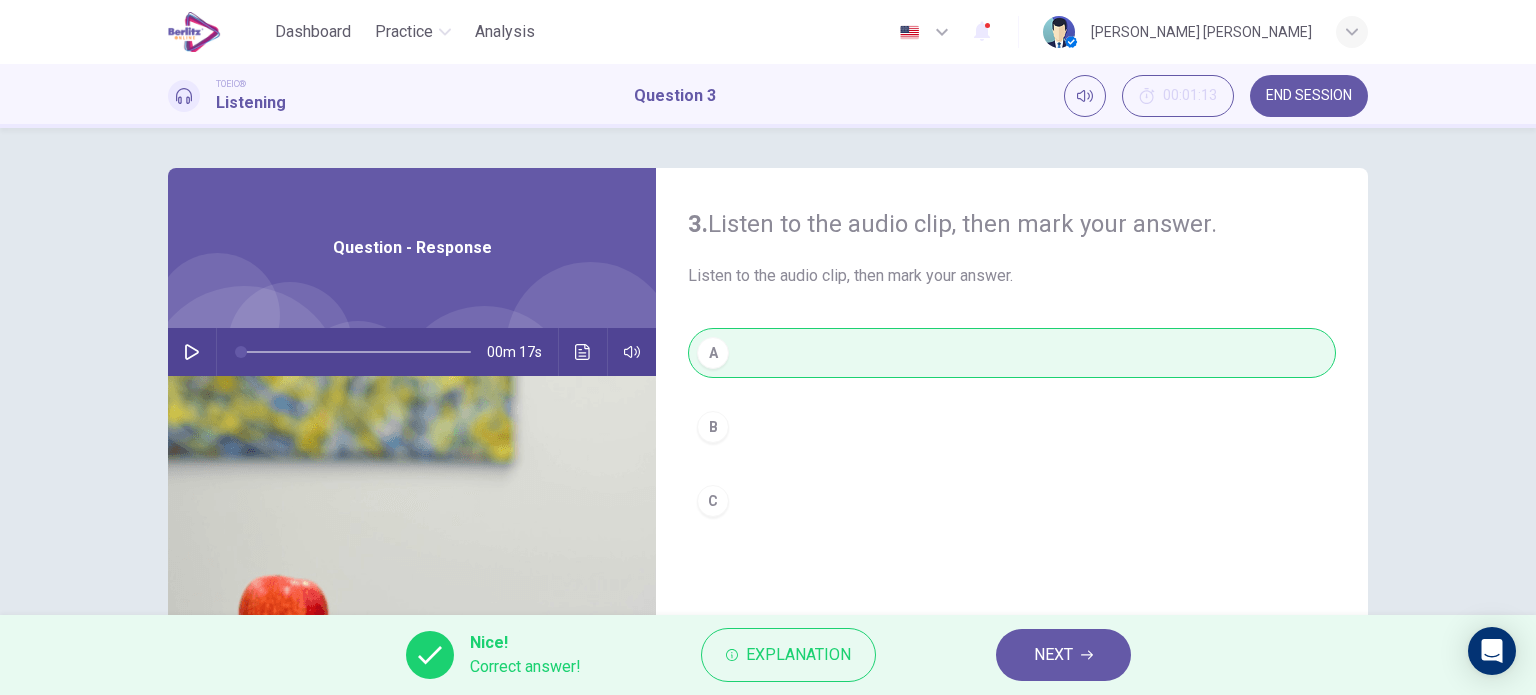 click on "Explanation" at bounding box center [798, 655] 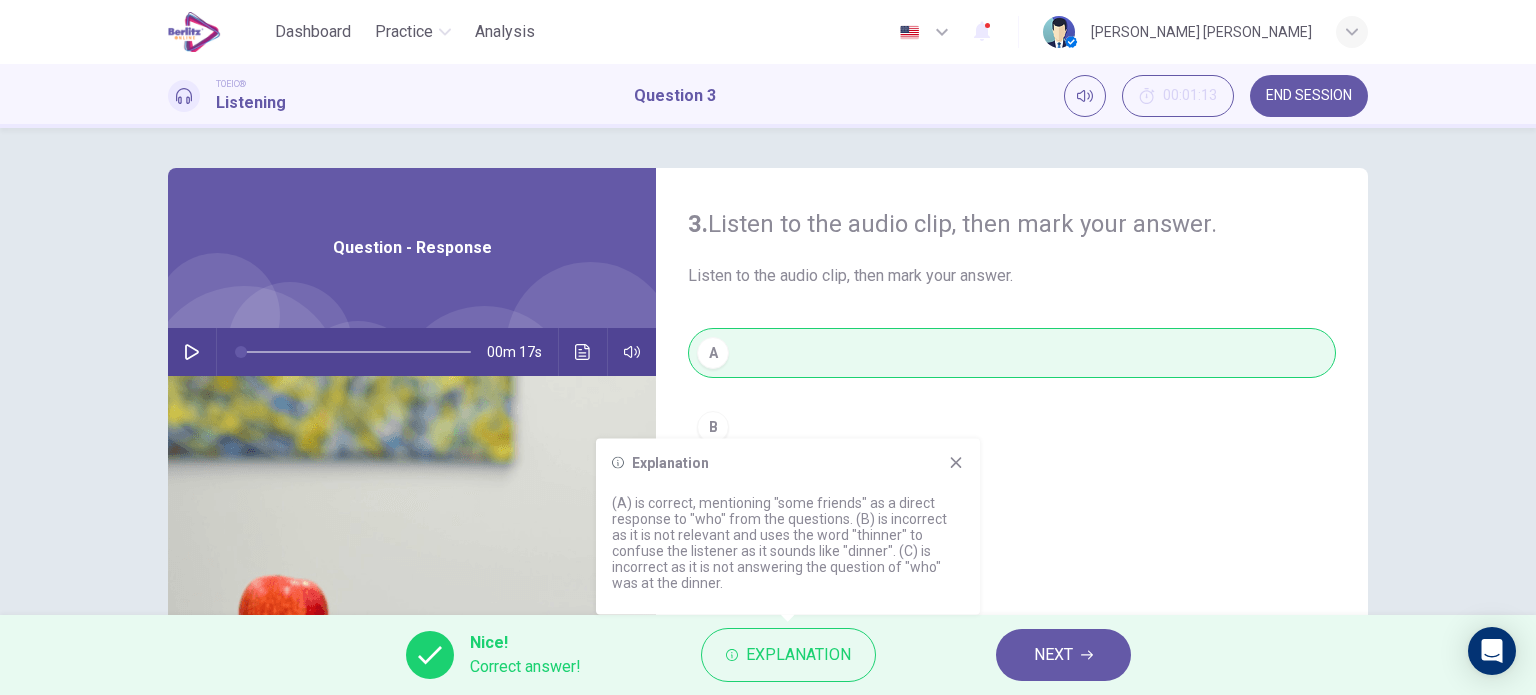 click on "NEXT" at bounding box center (1053, 655) 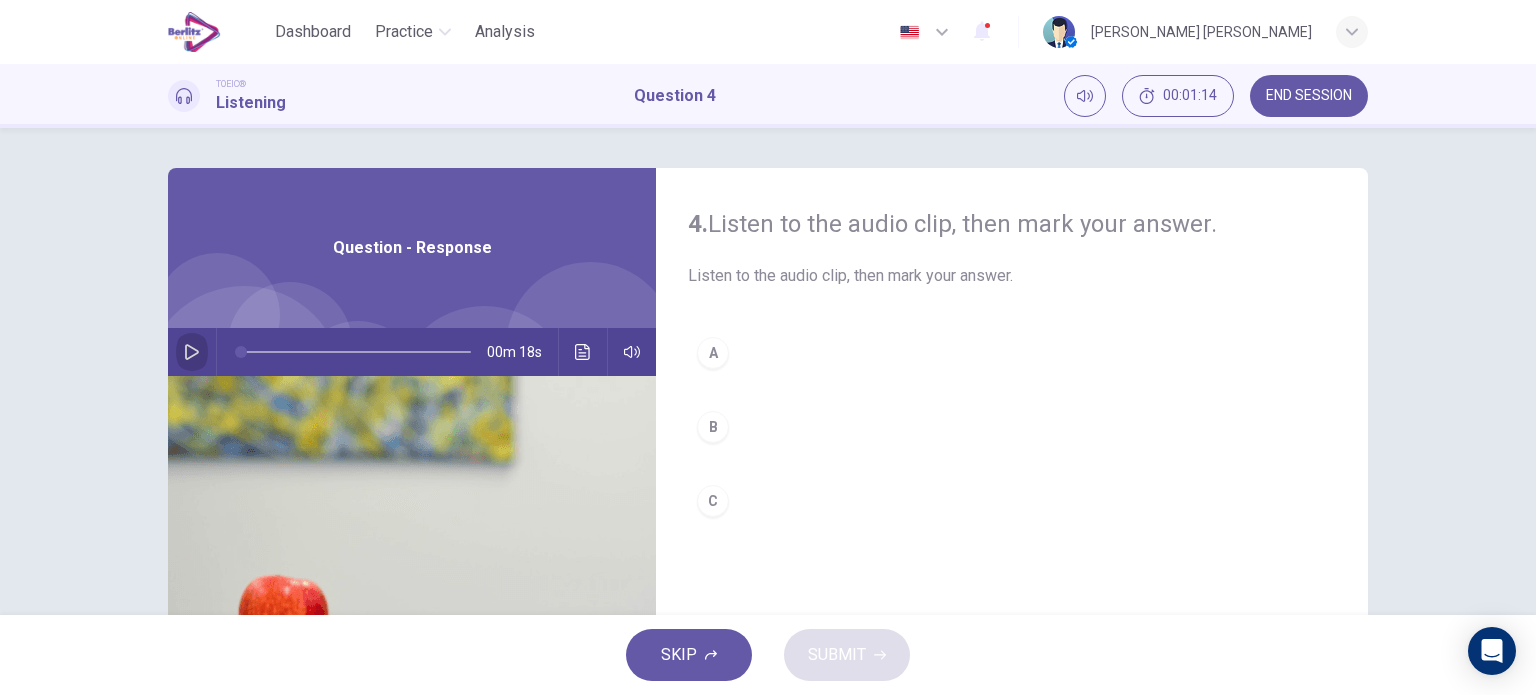 click 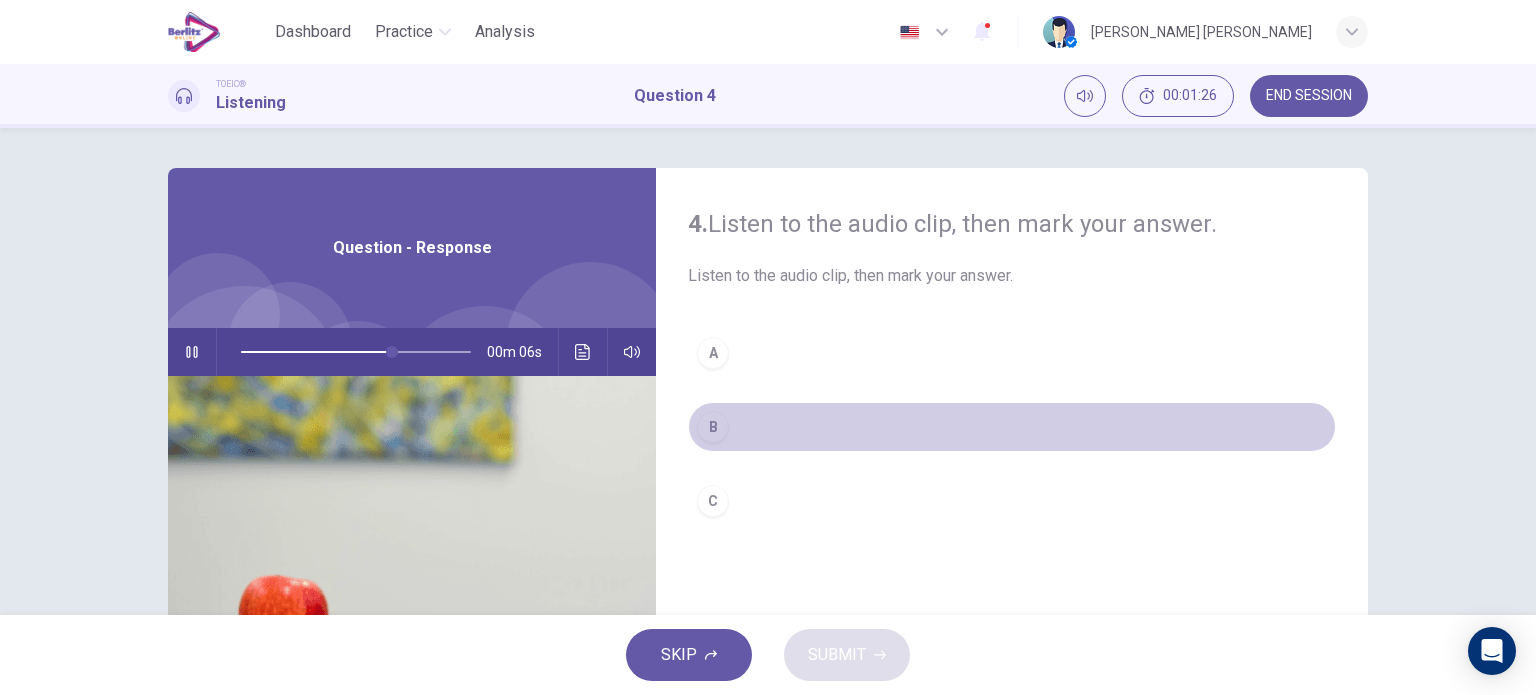 click on "B" at bounding box center (1012, 427) 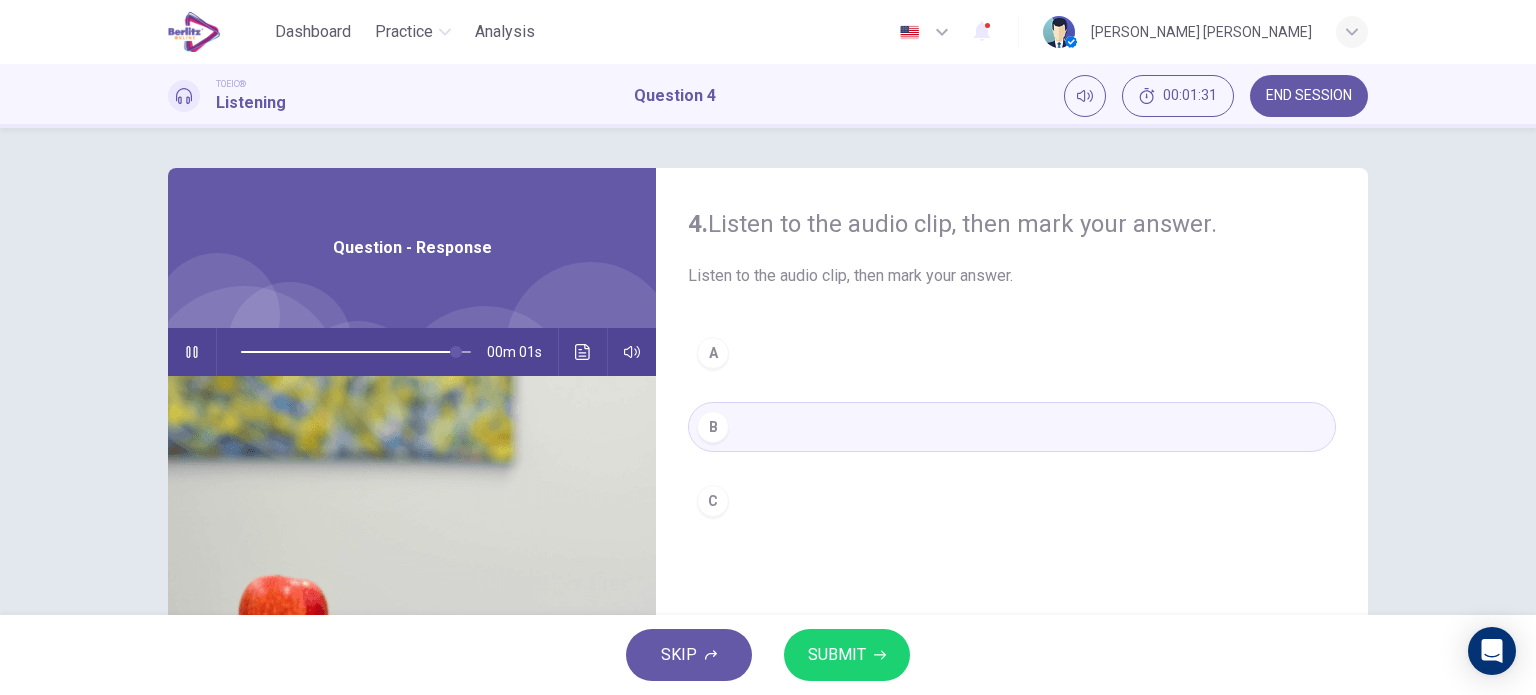 click on "SUBMIT" at bounding box center (847, 655) 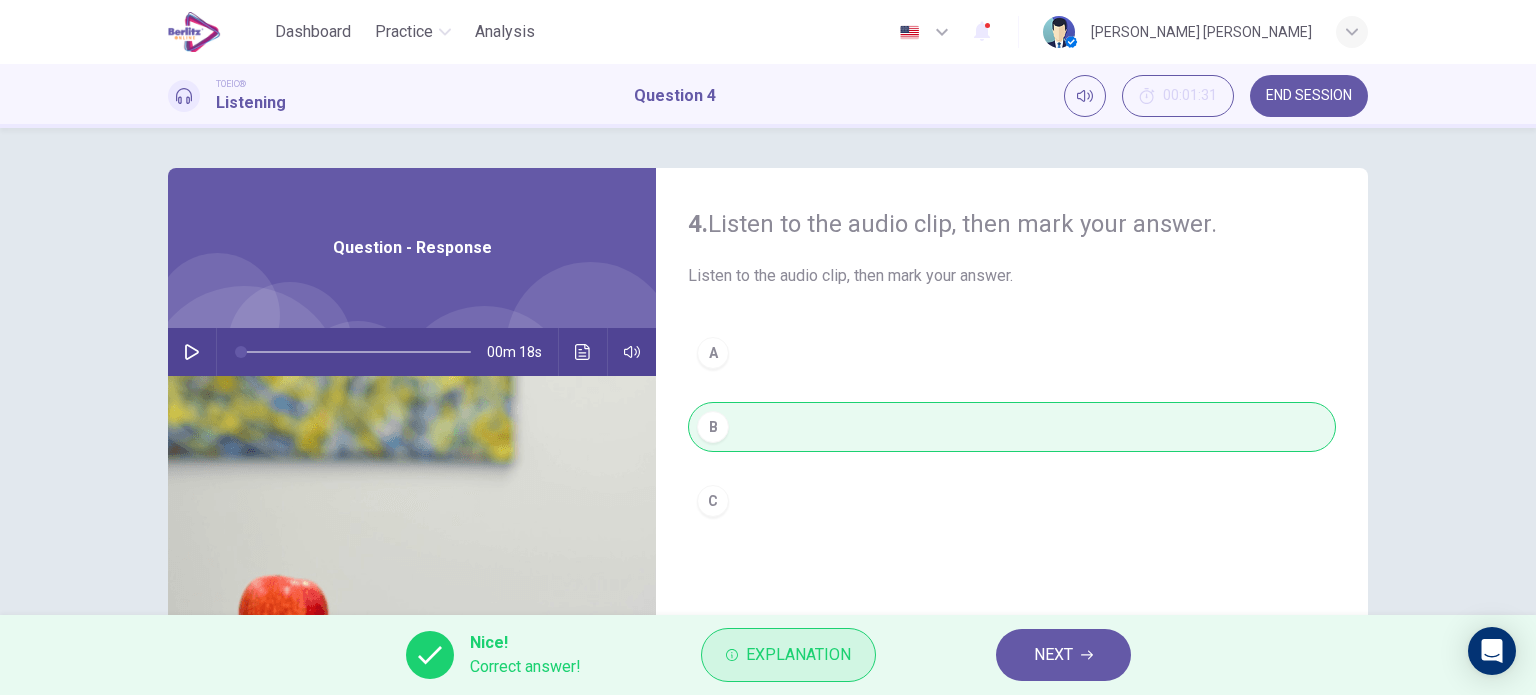 click on "Explanation" at bounding box center [798, 655] 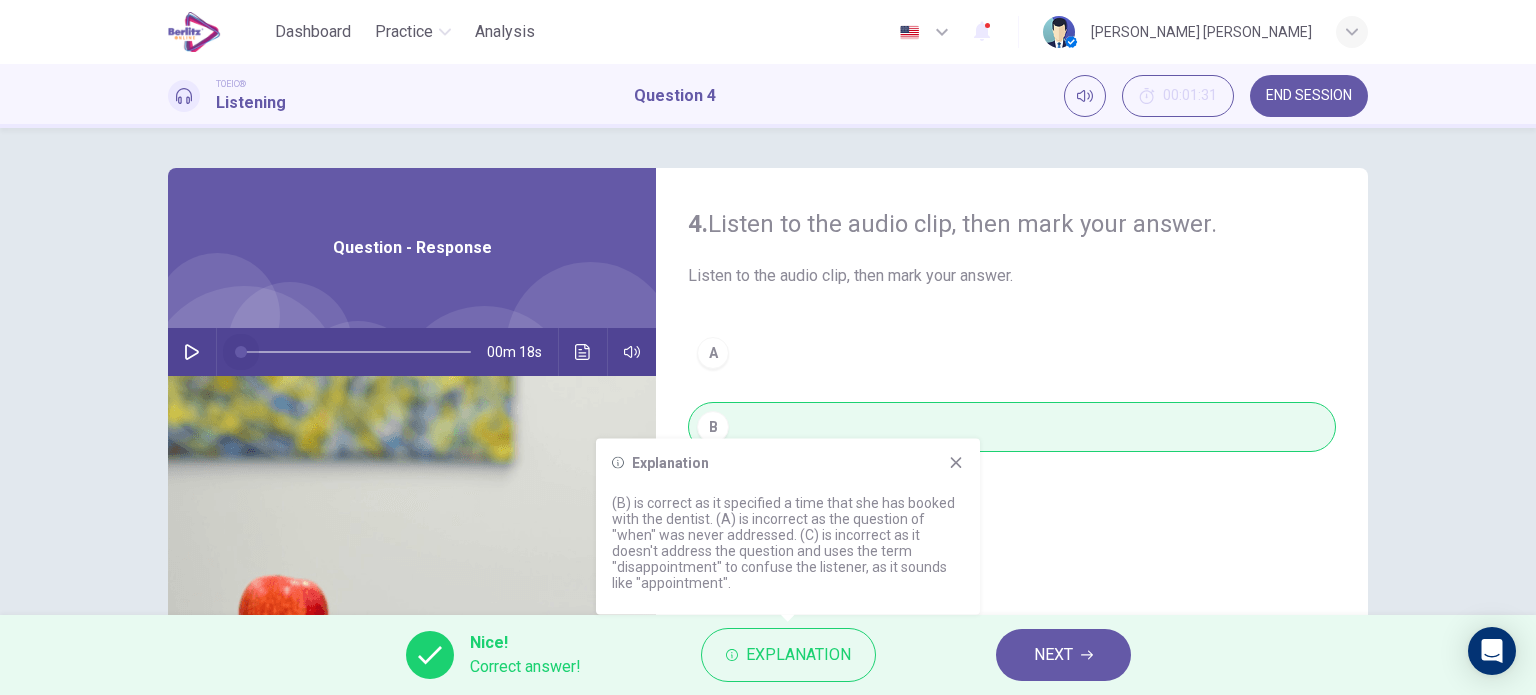 click at bounding box center (241, 352) 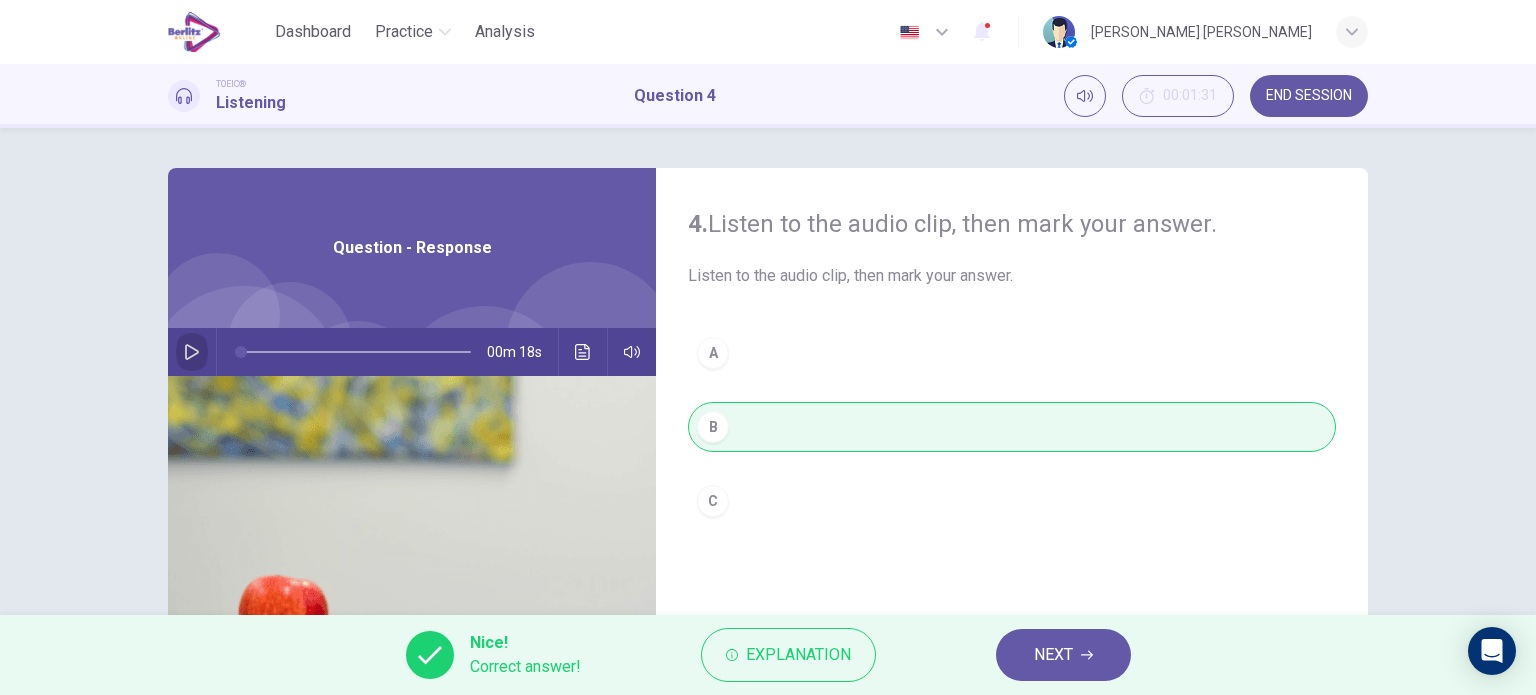 click at bounding box center (192, 352) 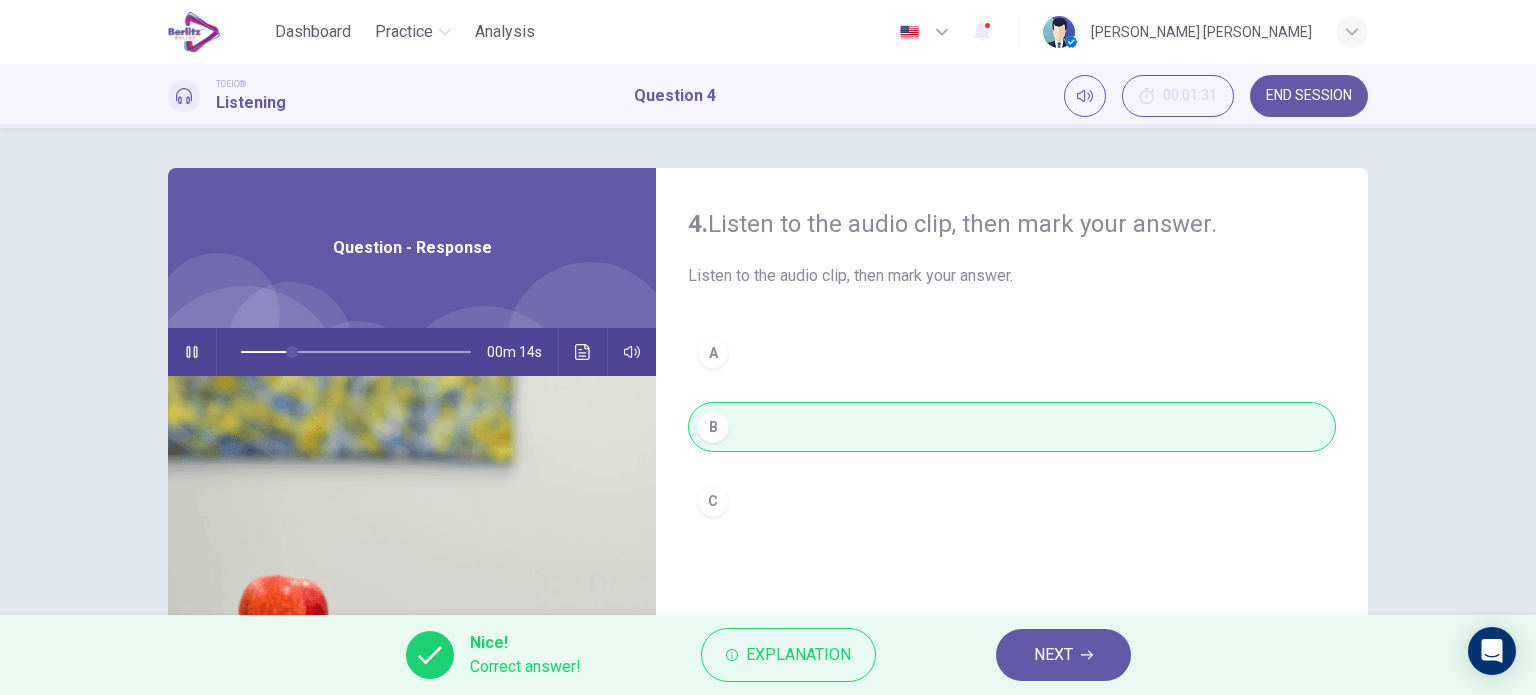click on "00m 14s" at bounding box center (412, 352) 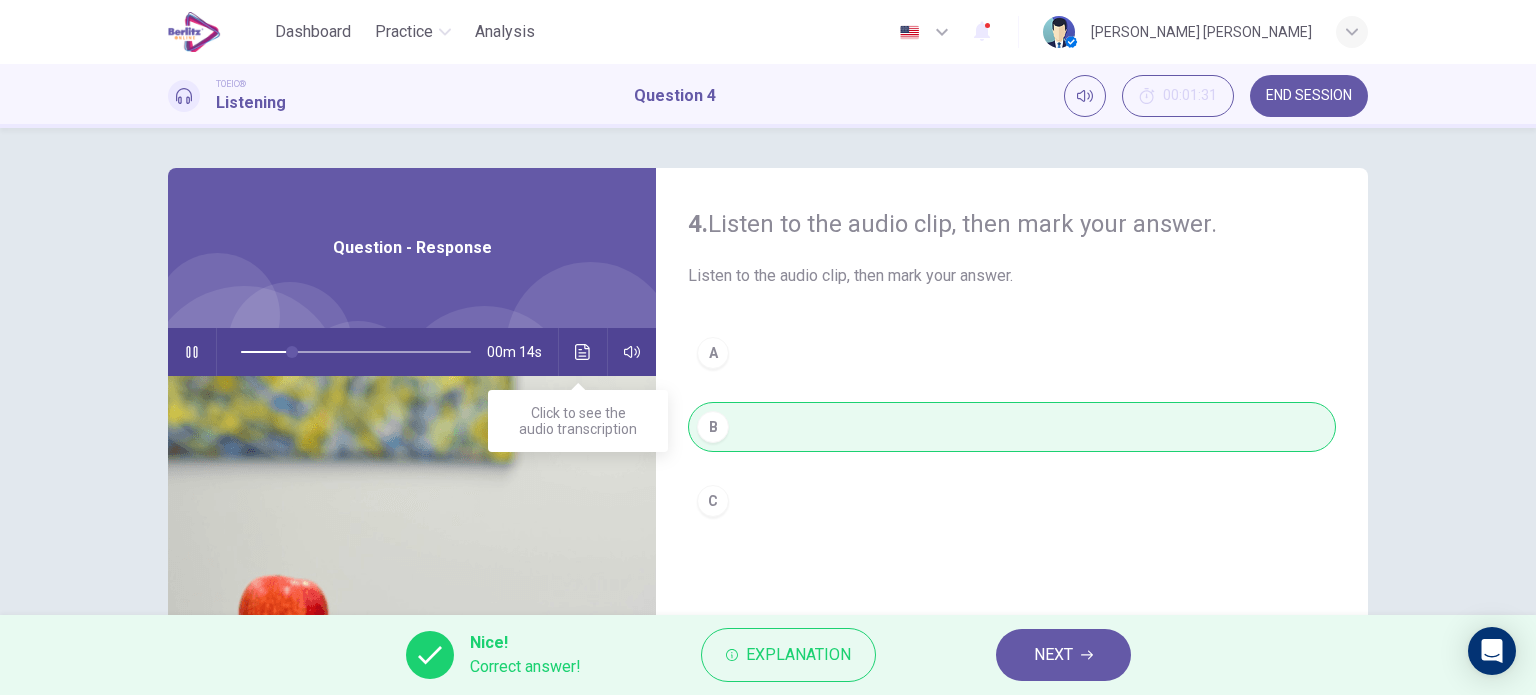 click 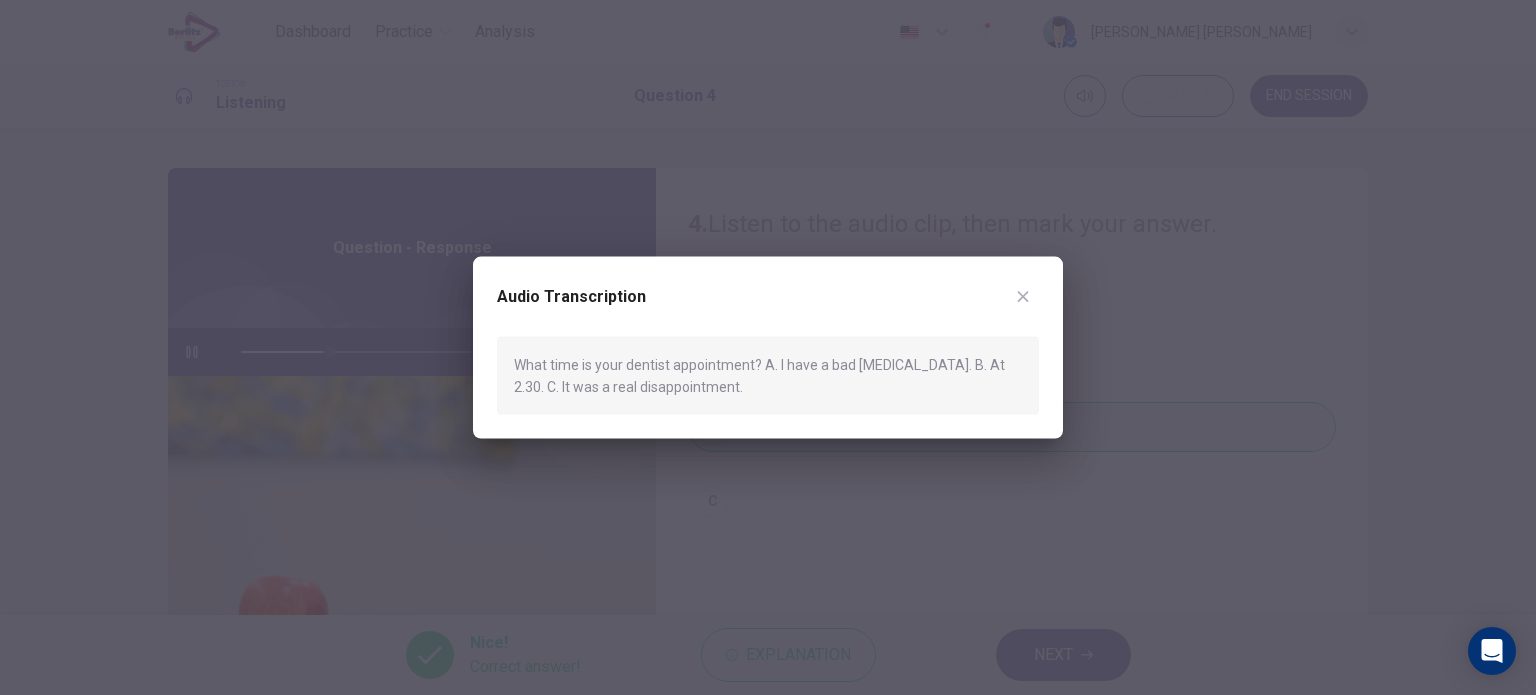 click 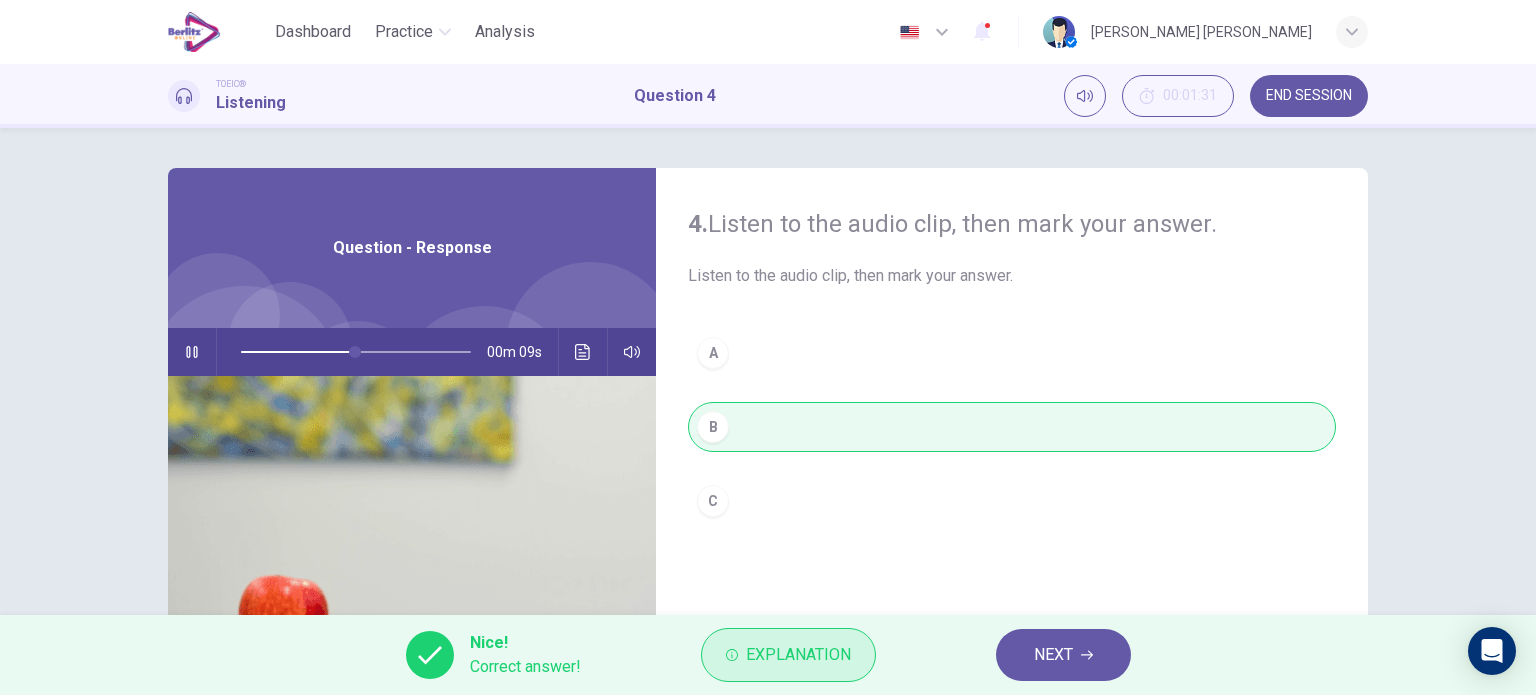 type on "**" 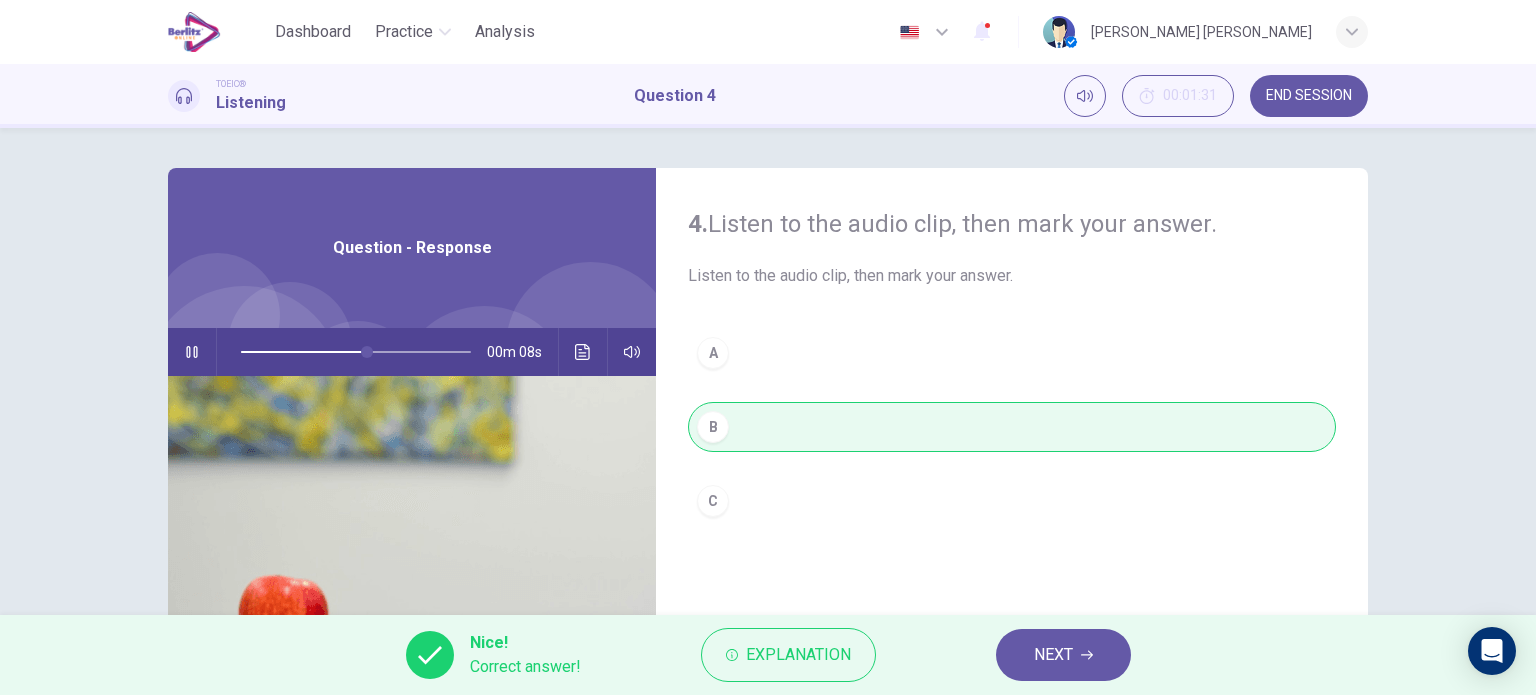 click on "NEXT" at bounding box center (1063, 655) 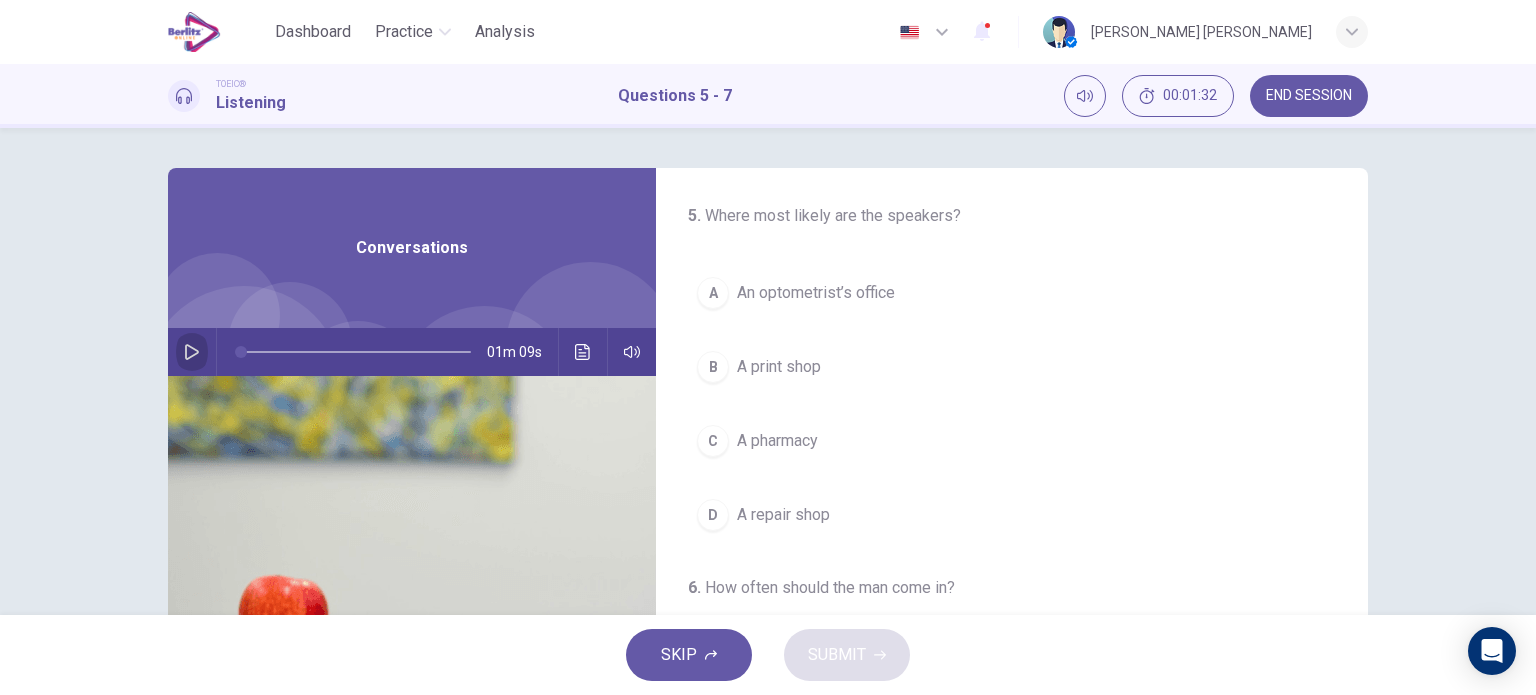 click 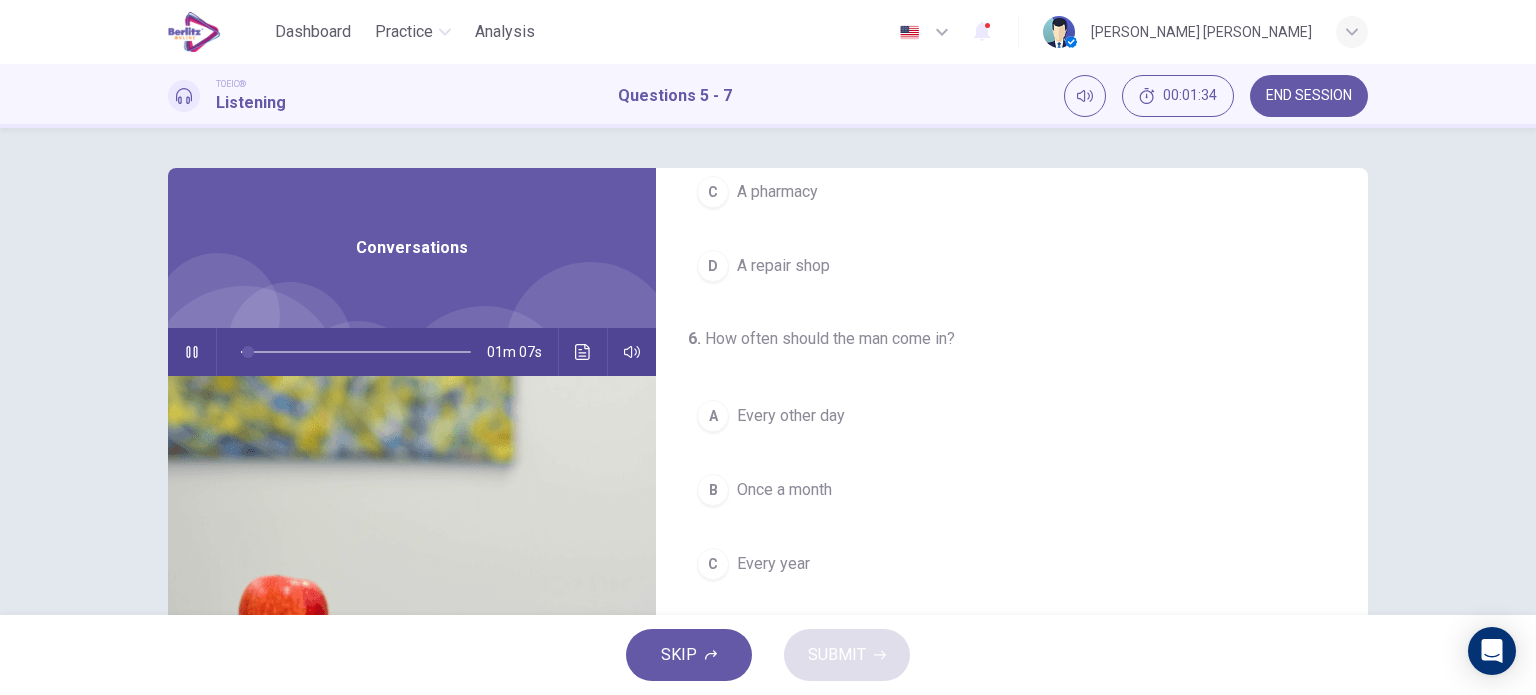 scroll, scrollTop: 0, scrollLeft: 0, axis: both 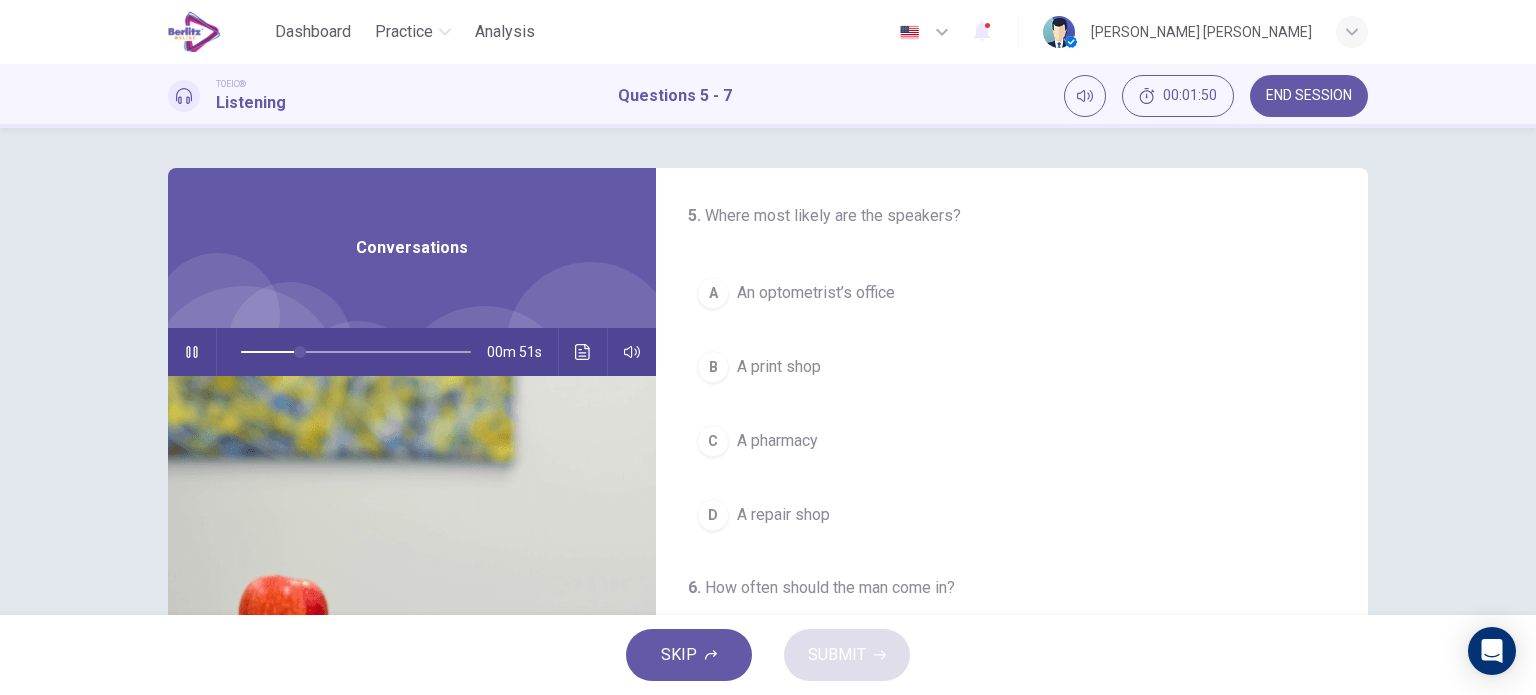 click on "An optometrist’s office" at bounding box center (816, 293) 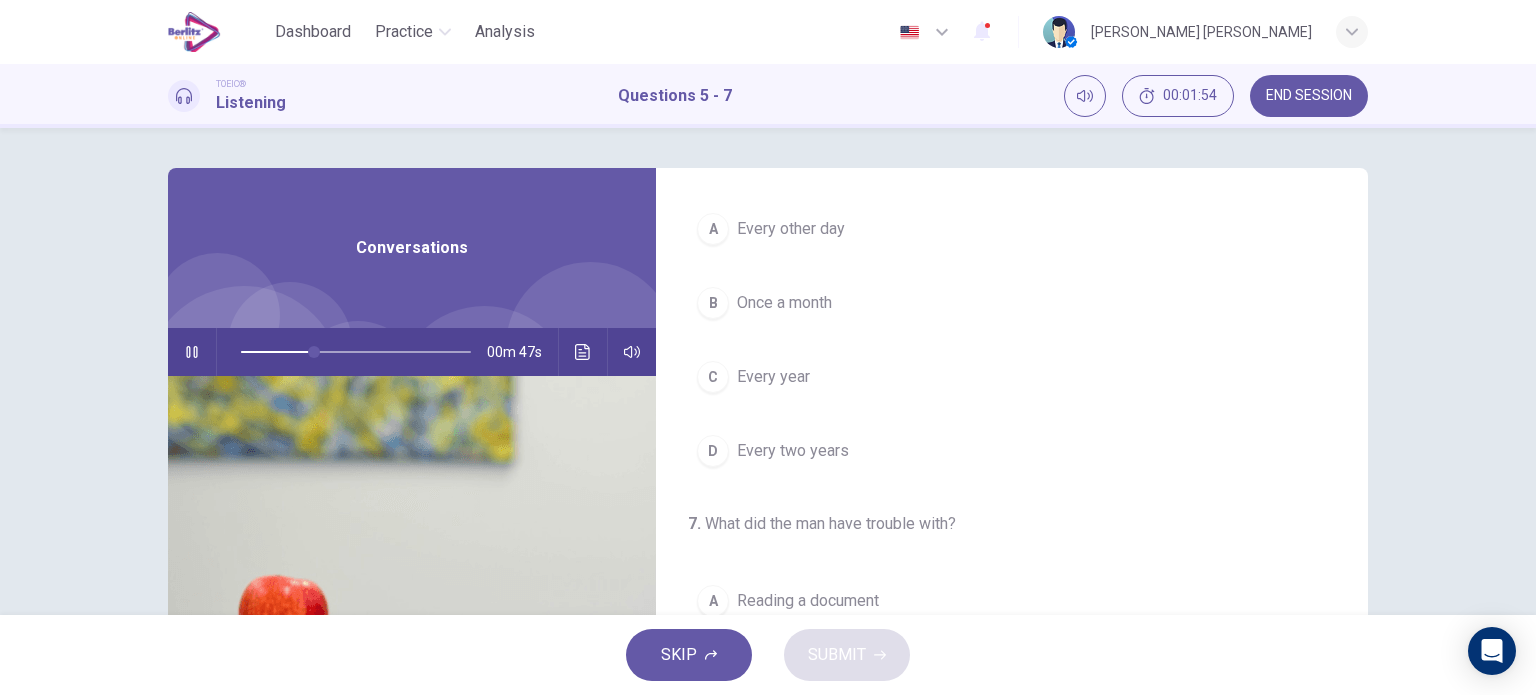 scroll, scrollTop: 452, scrollLeft: 0, axis: vertical 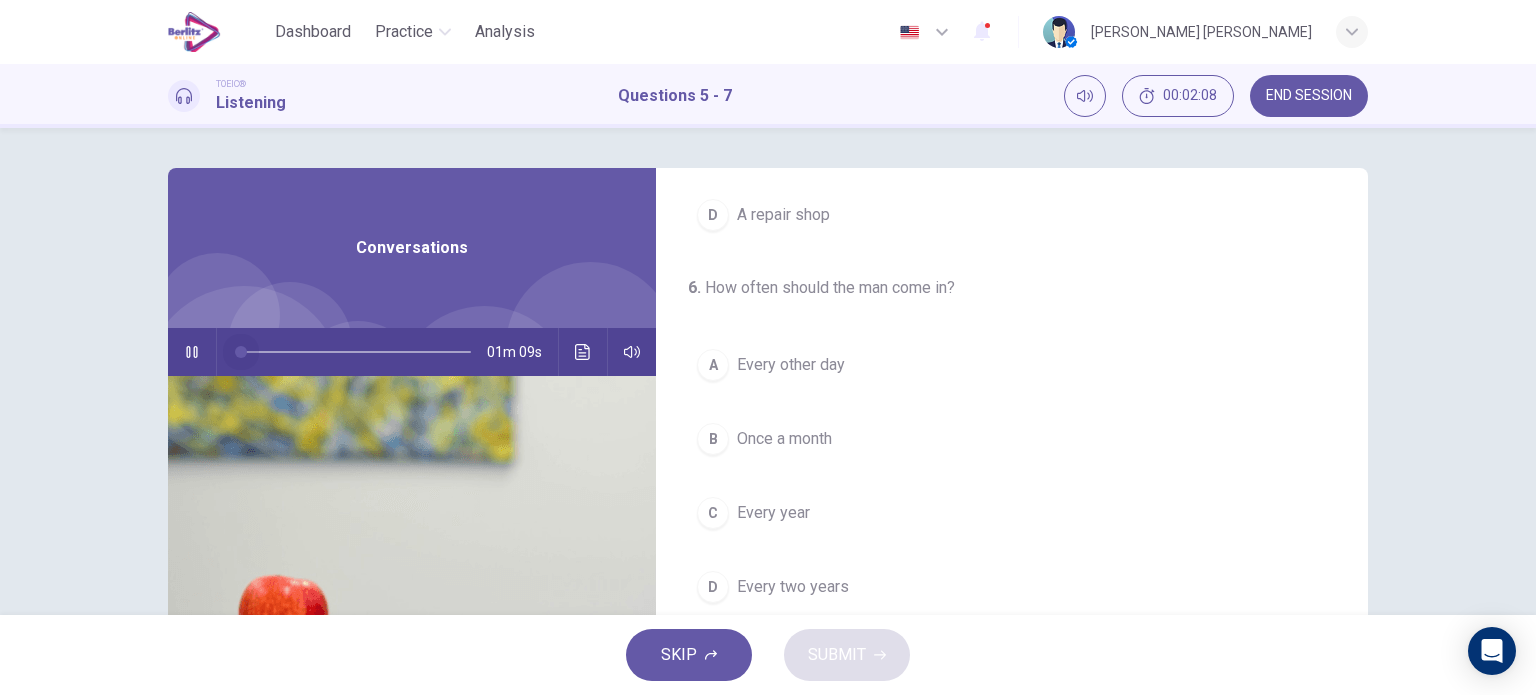 drag, startPoint x: 323, startPoint y: 352, endPoint x: 0, endPoint y: 356, distance: 323.02478 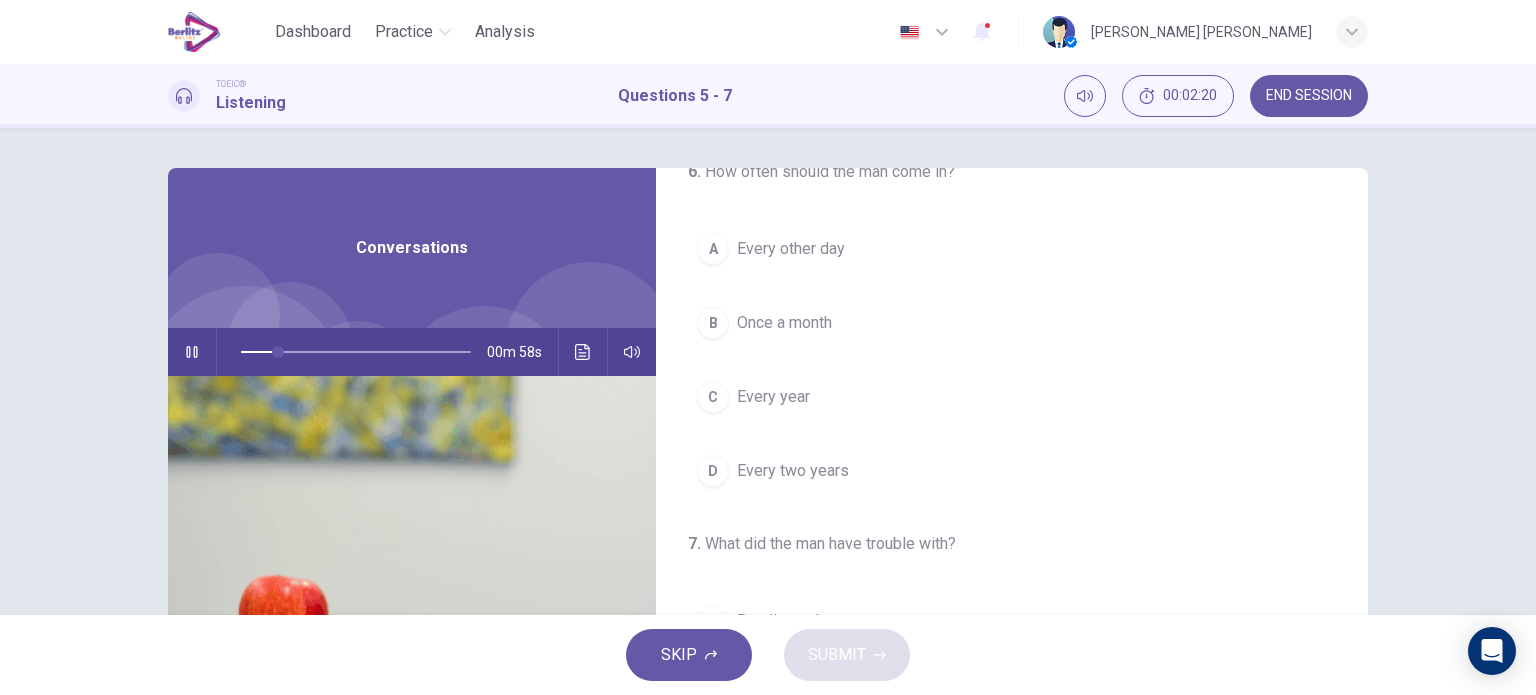 scroll, scrollTop: 452, scrollLeft: 0, axis: vertical 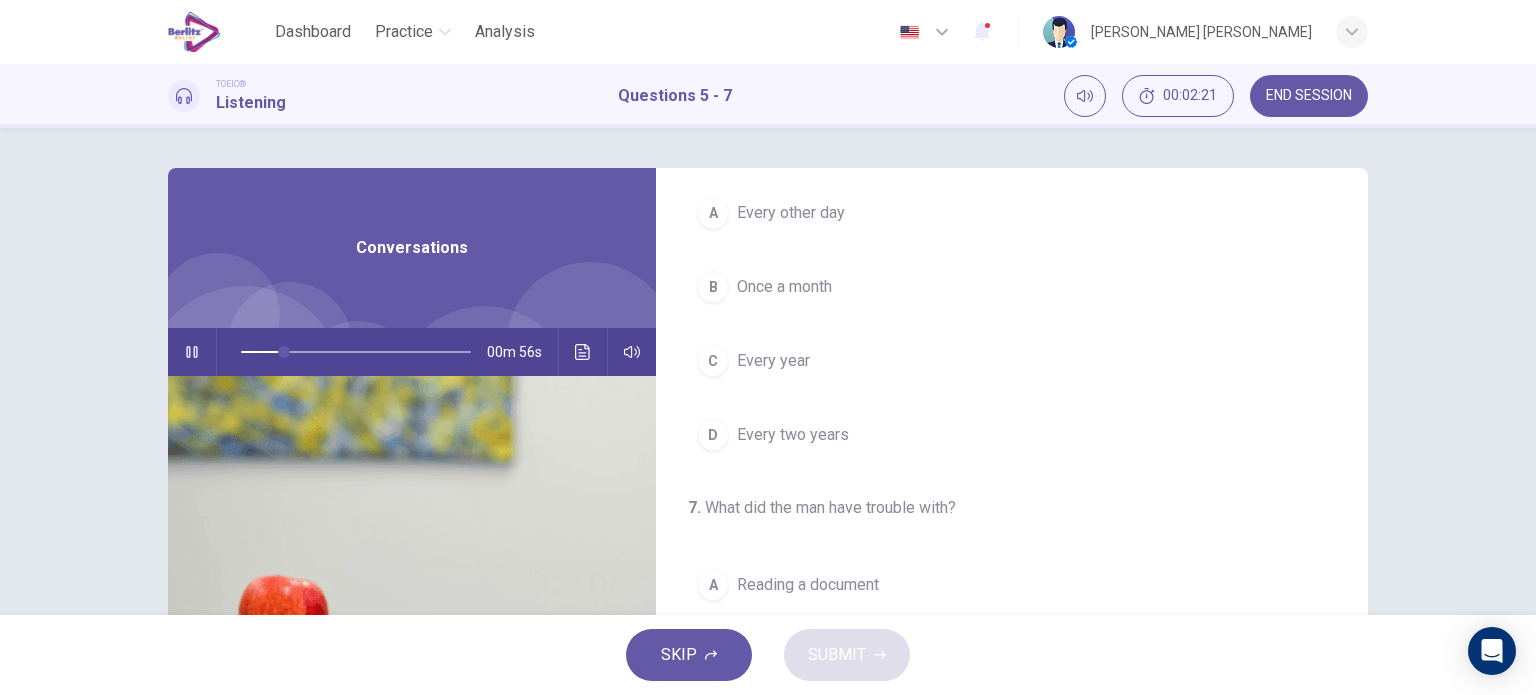 click on "Every year" at bounding box center [773, 361] 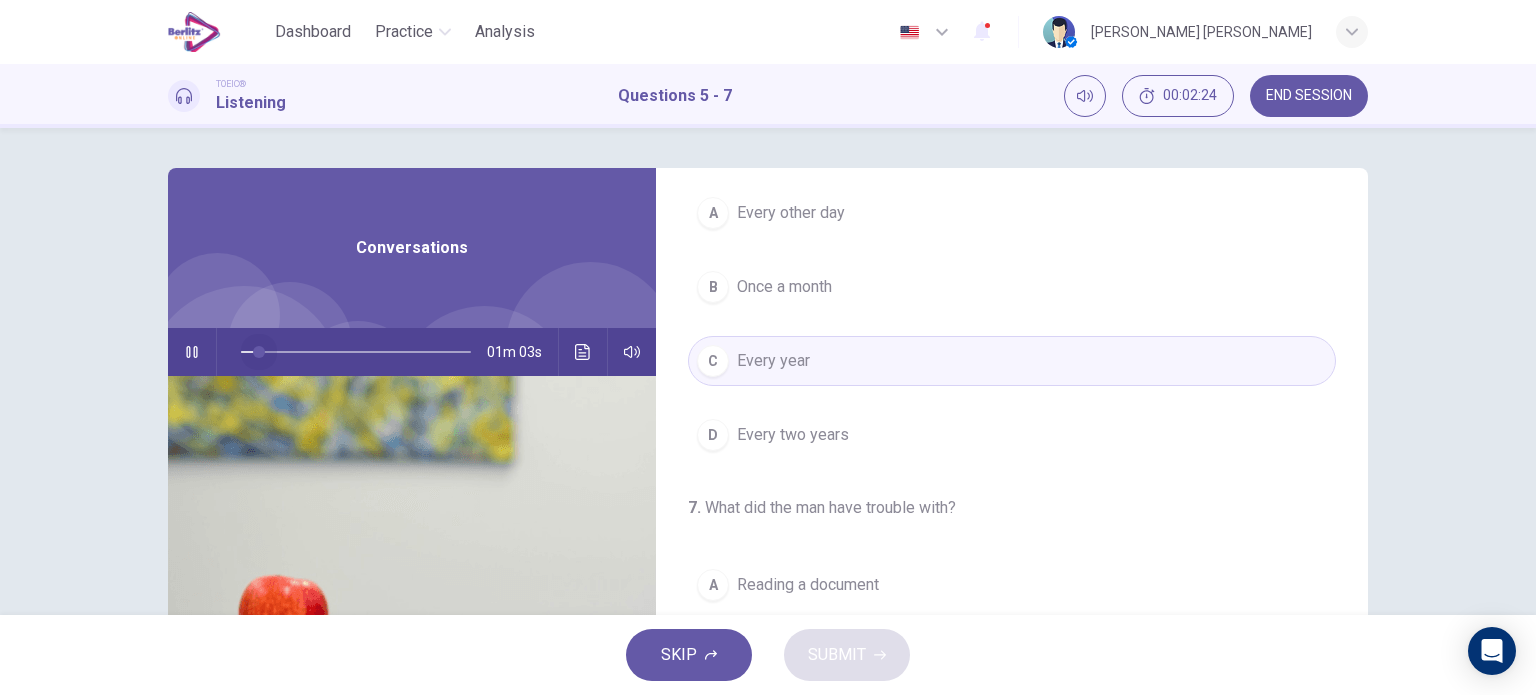 drag, startPoint x: 288, startPoint y: 356, endPoint x: 253, endPoint y: 349, distance: 35.69314 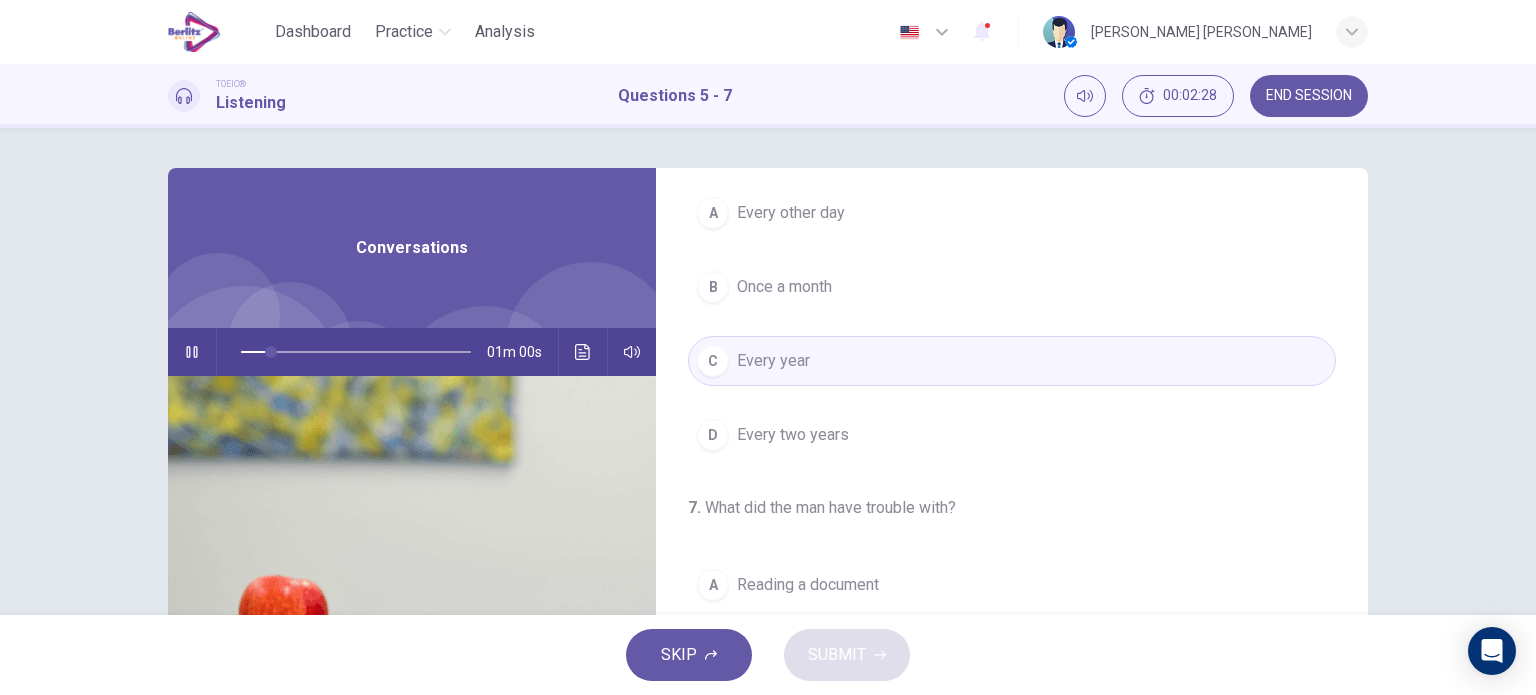 click on "Every two years" at bounding box center [793, 435] 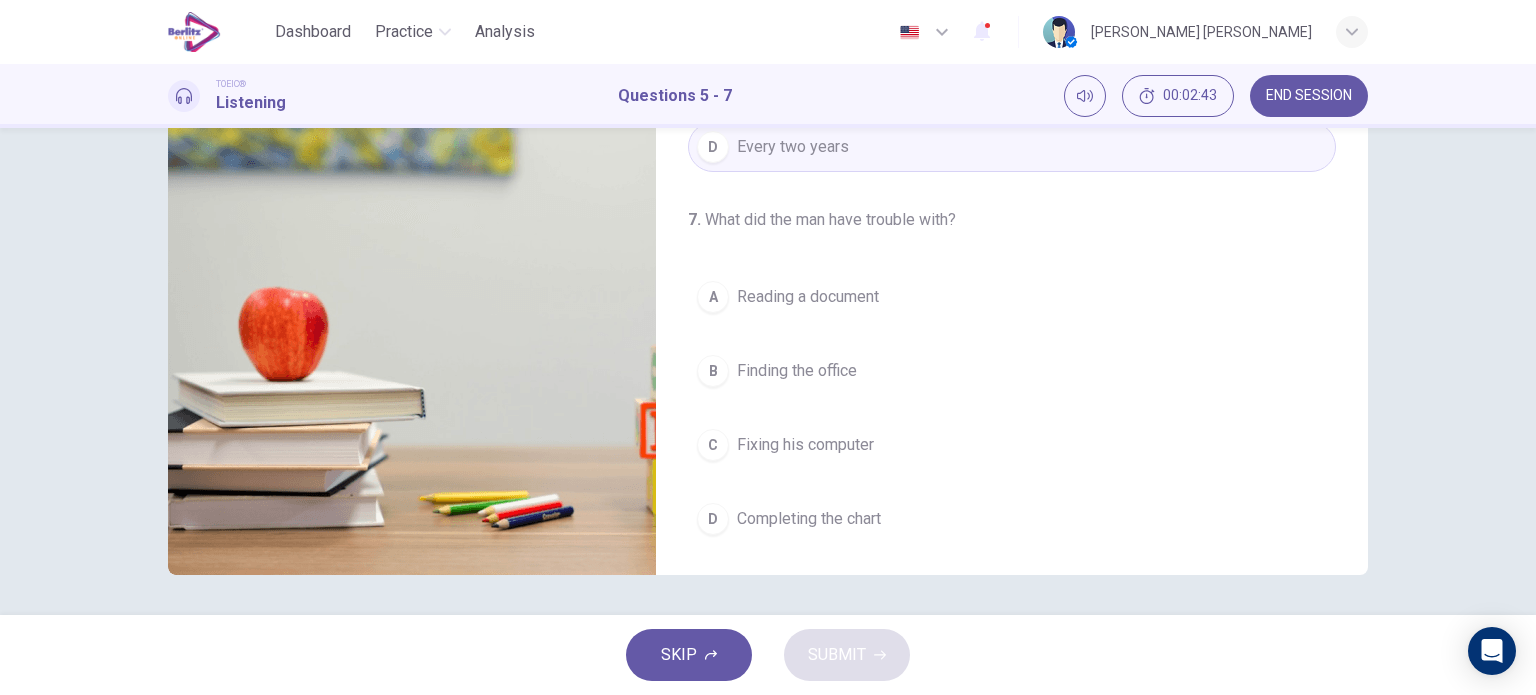 scroll, scrollTop: 88, scrollLeft: 0, axis: vertical 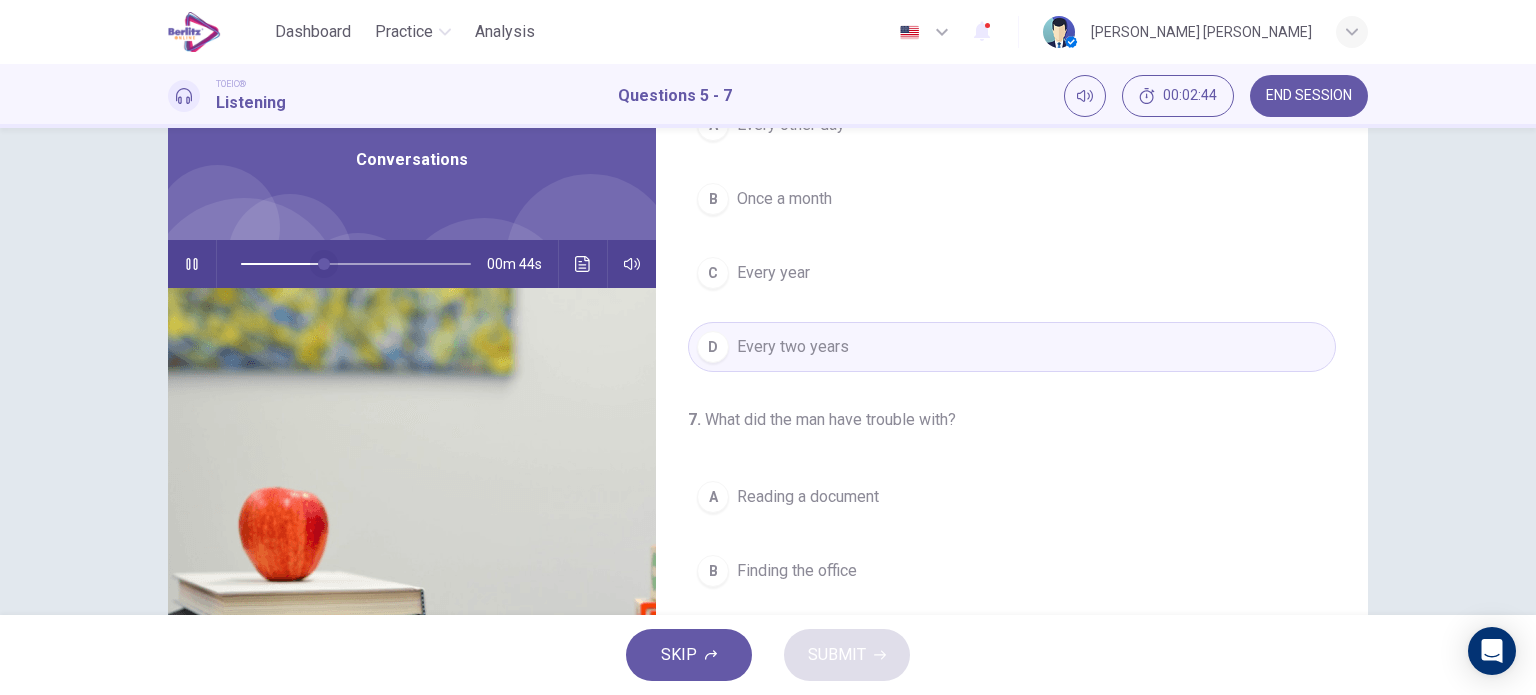 click at bounding box center [324, 264] 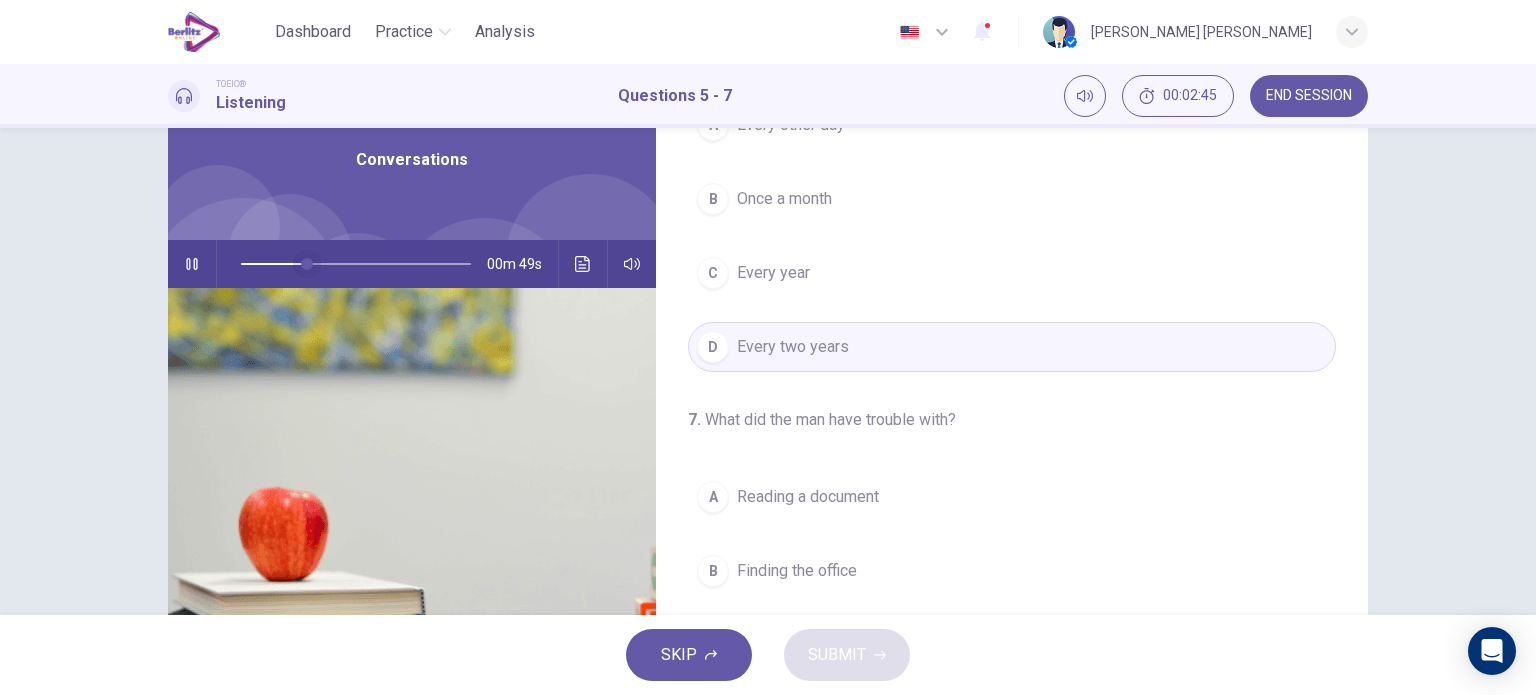 click at bounding box center [307, 264] 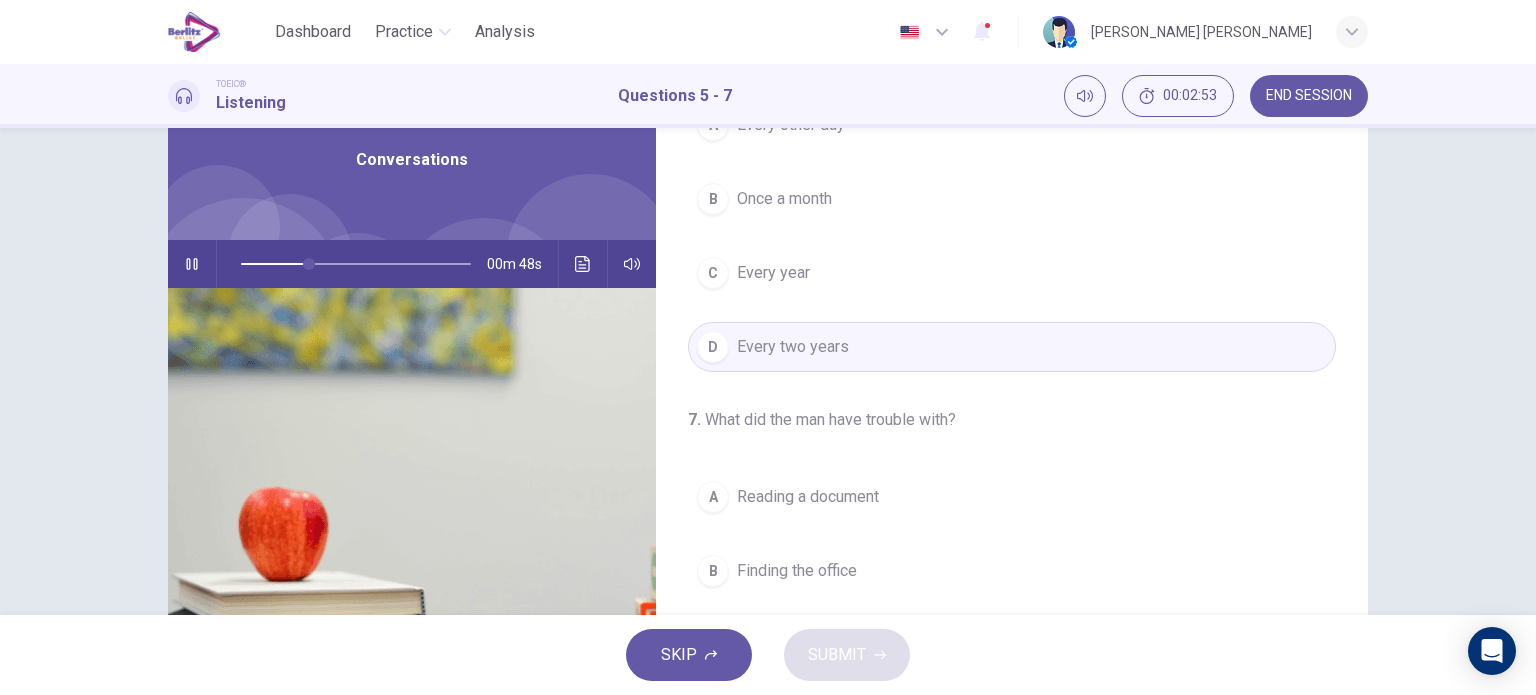 click on "Reading a document" at bounding box center [808, 497] 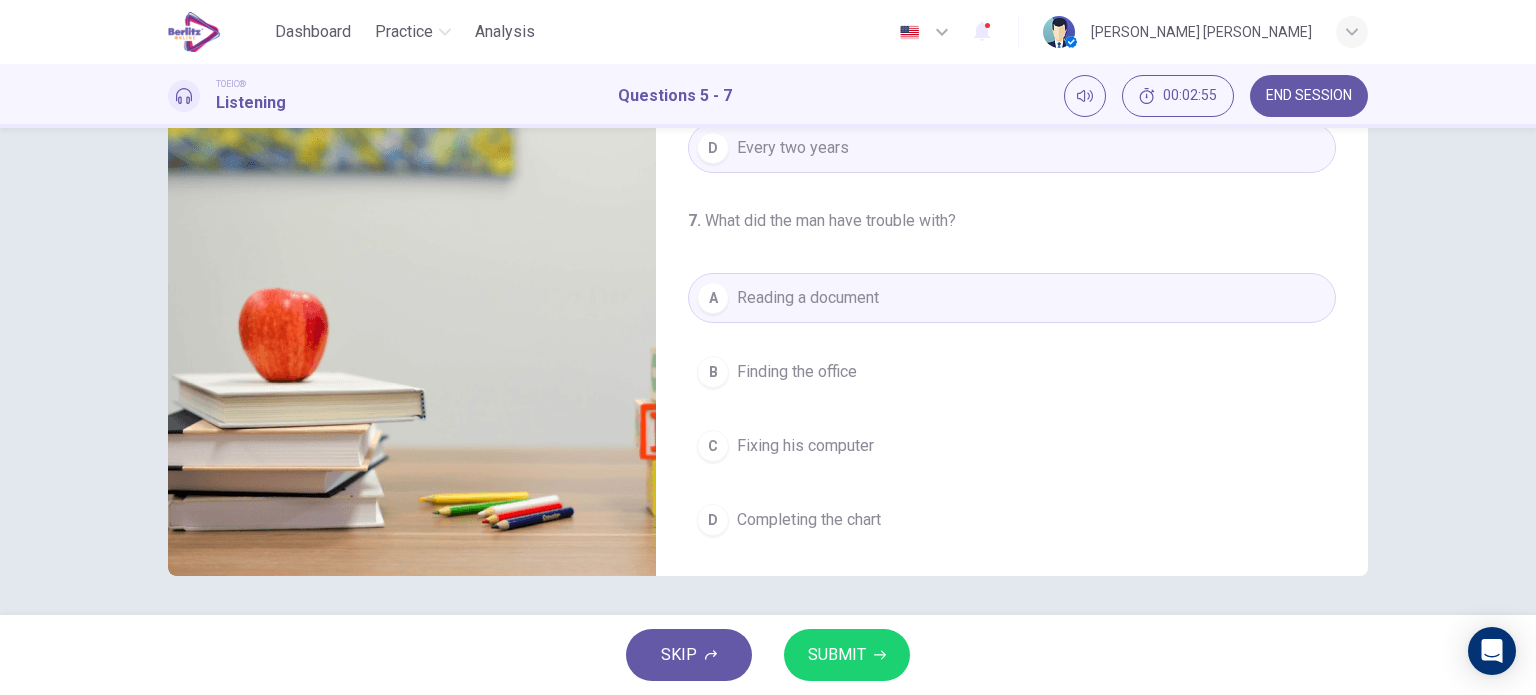 scroll, scrollTop: 288, scrollLeft: 0, axis: vertical 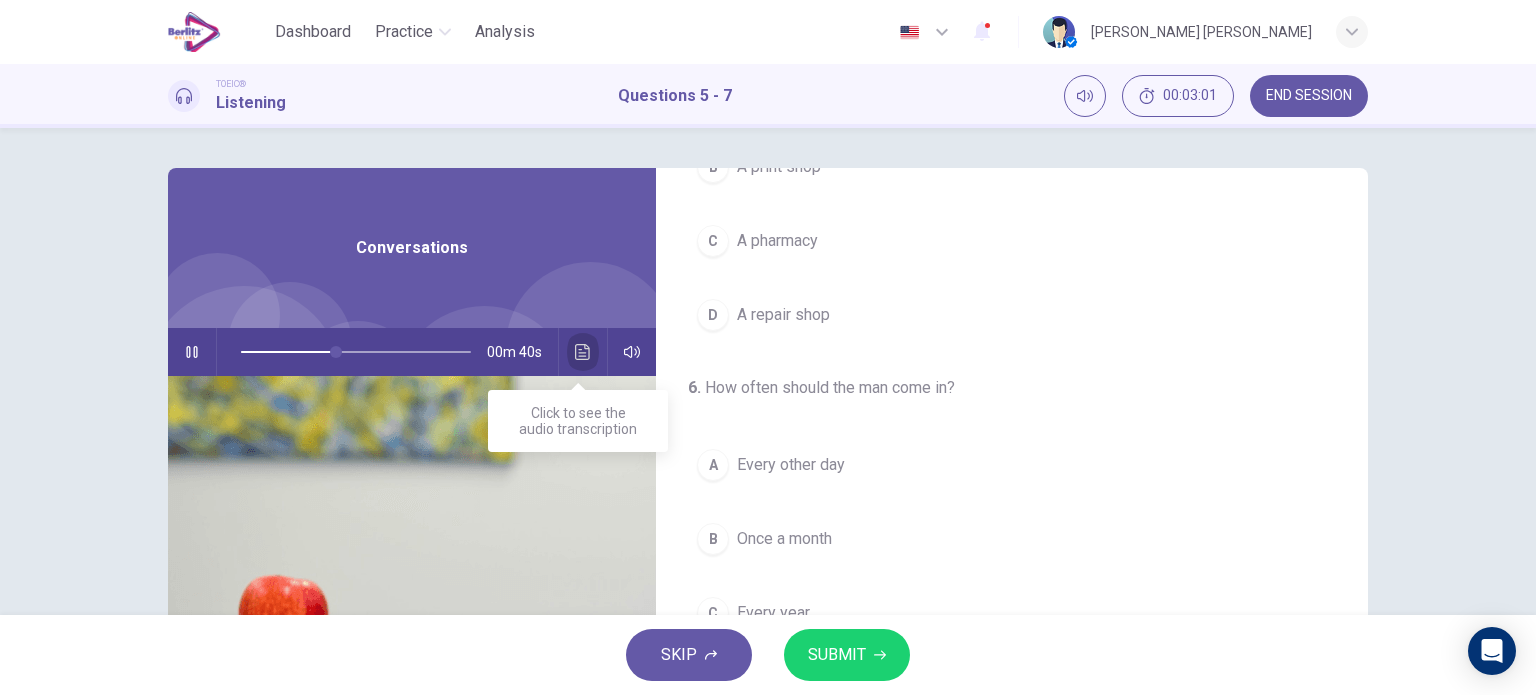 click 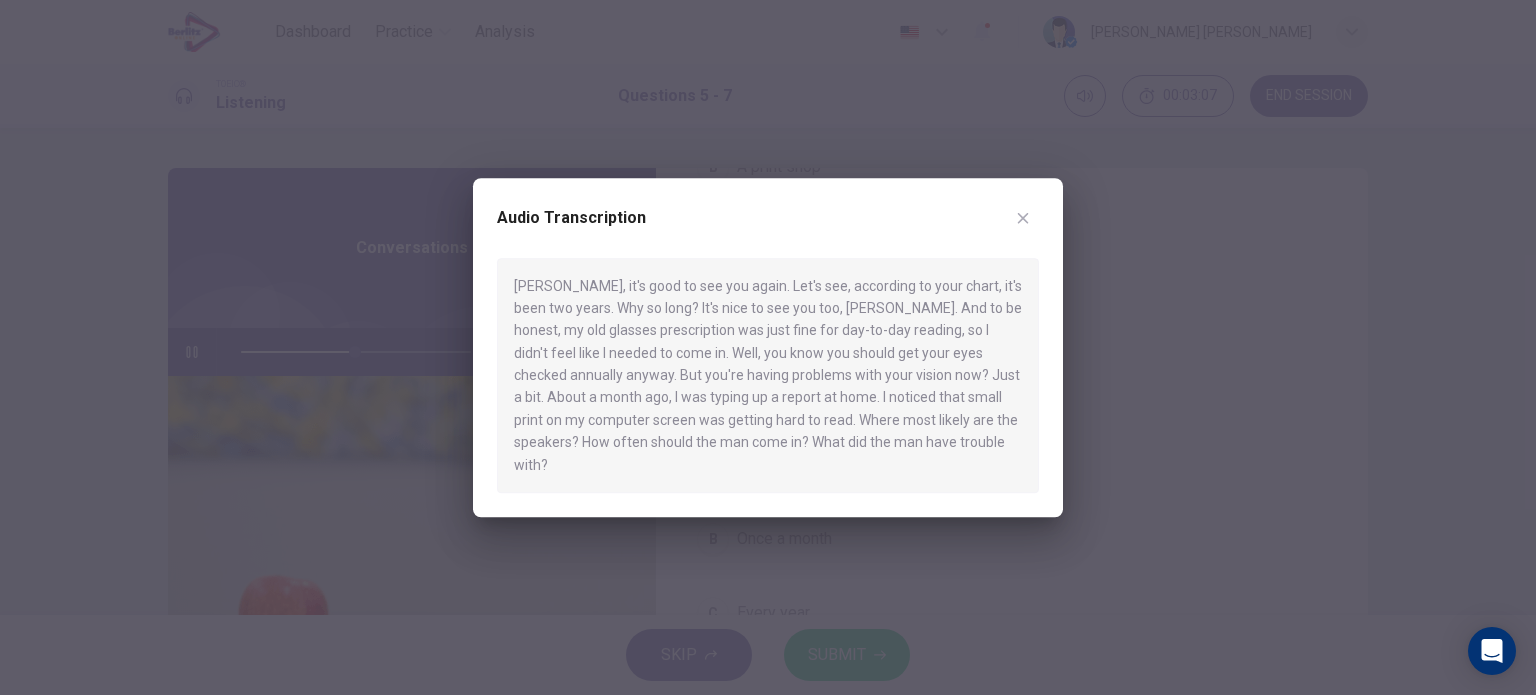 click at bounding box center [768, 347] 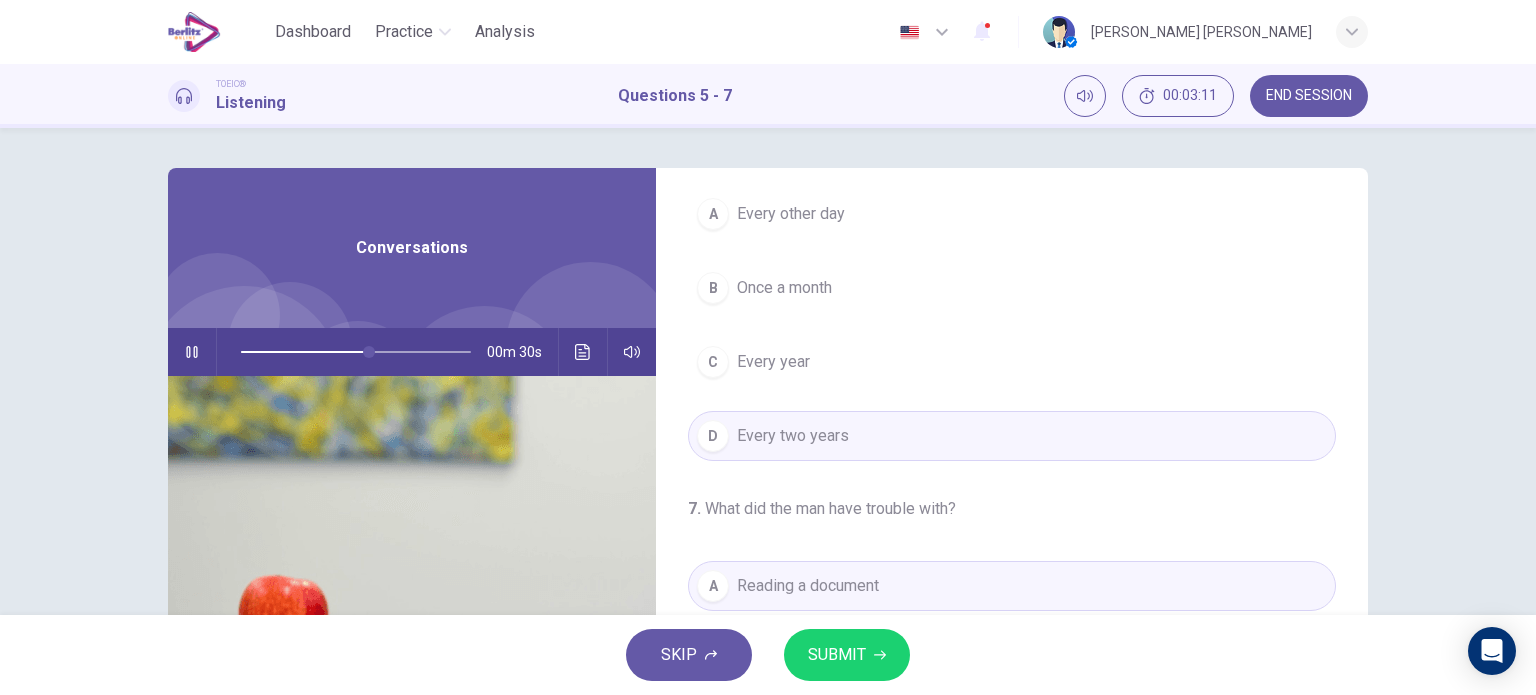 scroll, scrollTop: 452, scrollLeft: 0, axis: vertical 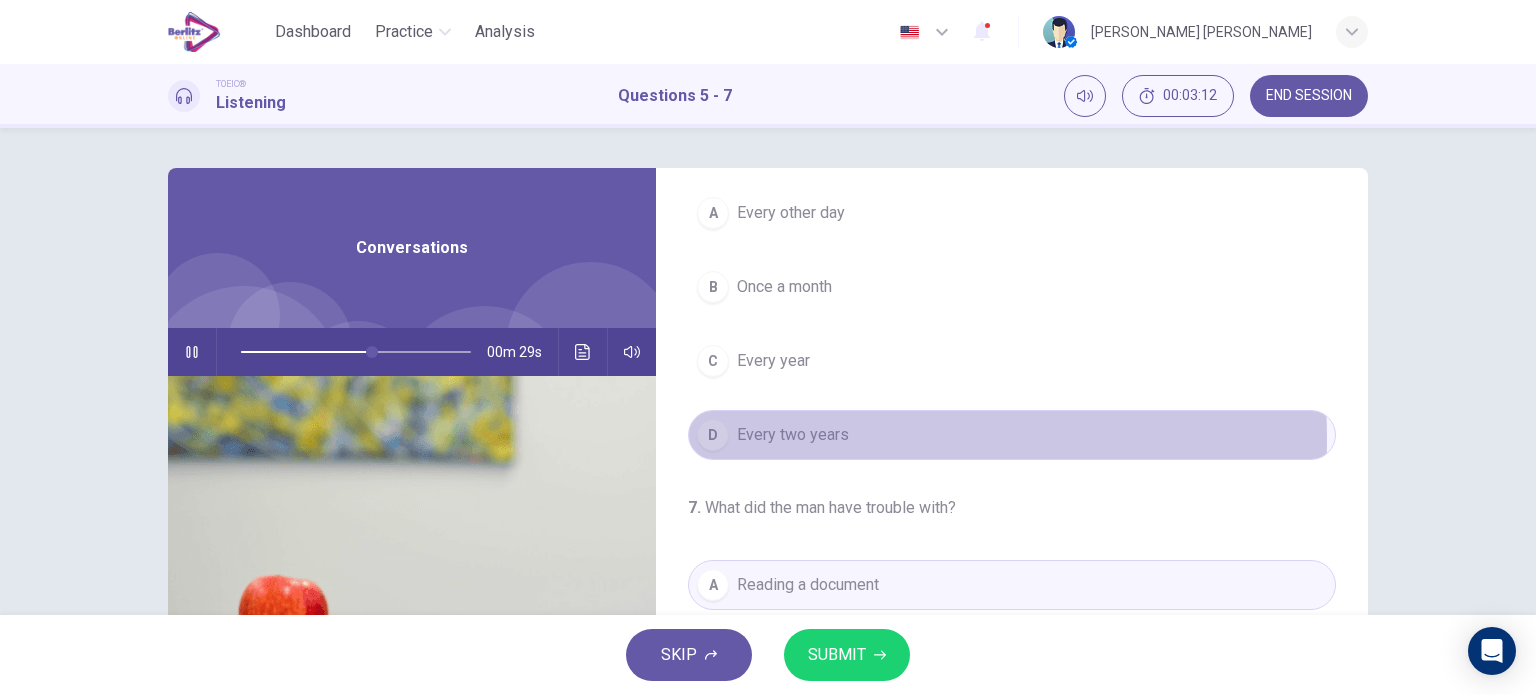 click on "Every two years" at bounding box center [793, 435] 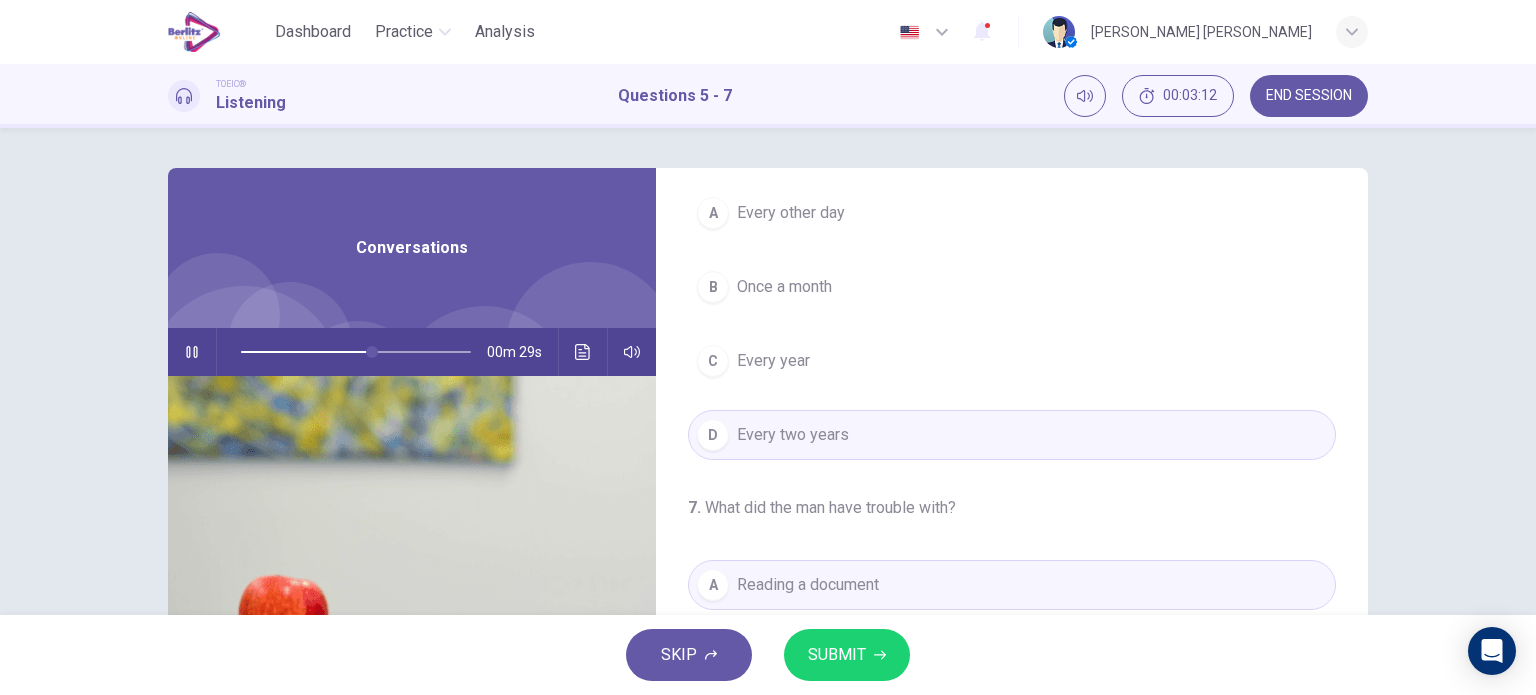 click on "Every year" at bounding box center [773, 361] 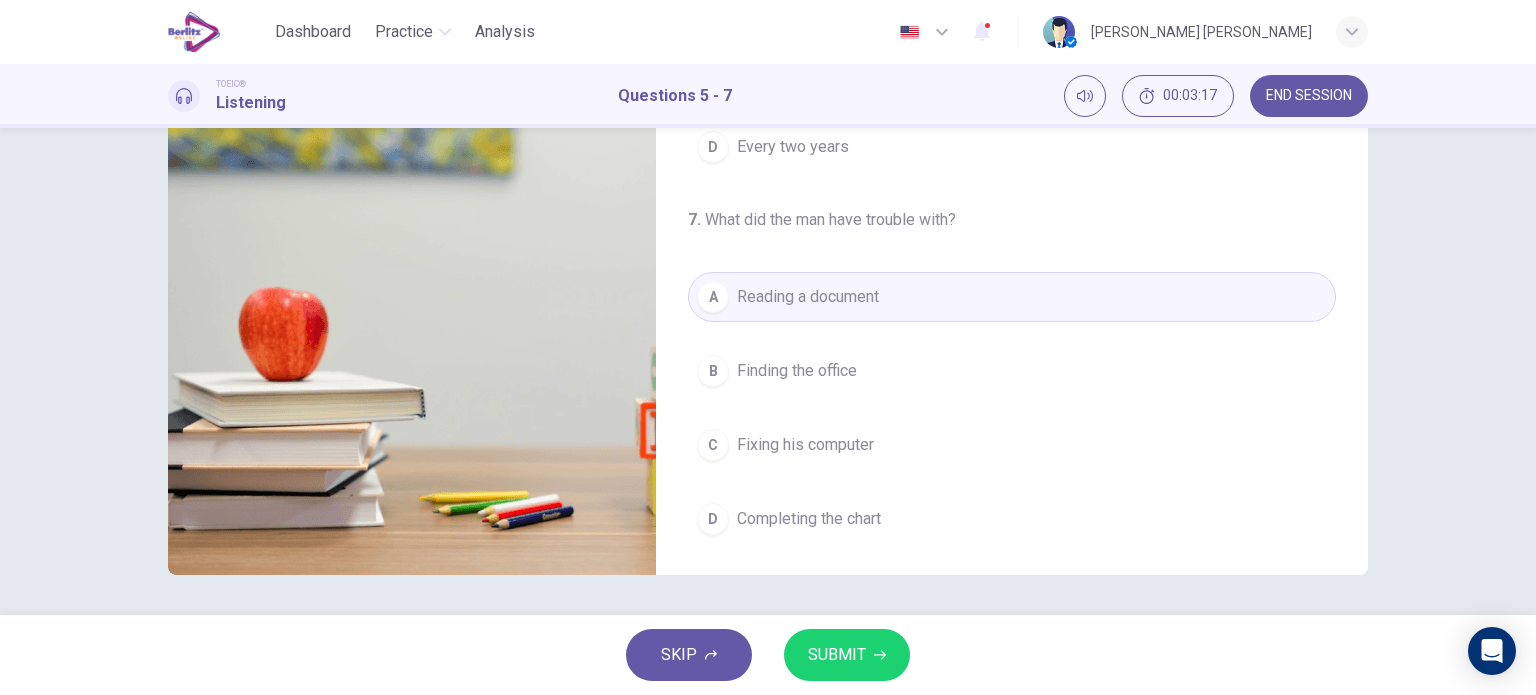 scroll, scrollTop: 0, scrollLeft: 0, axis: both 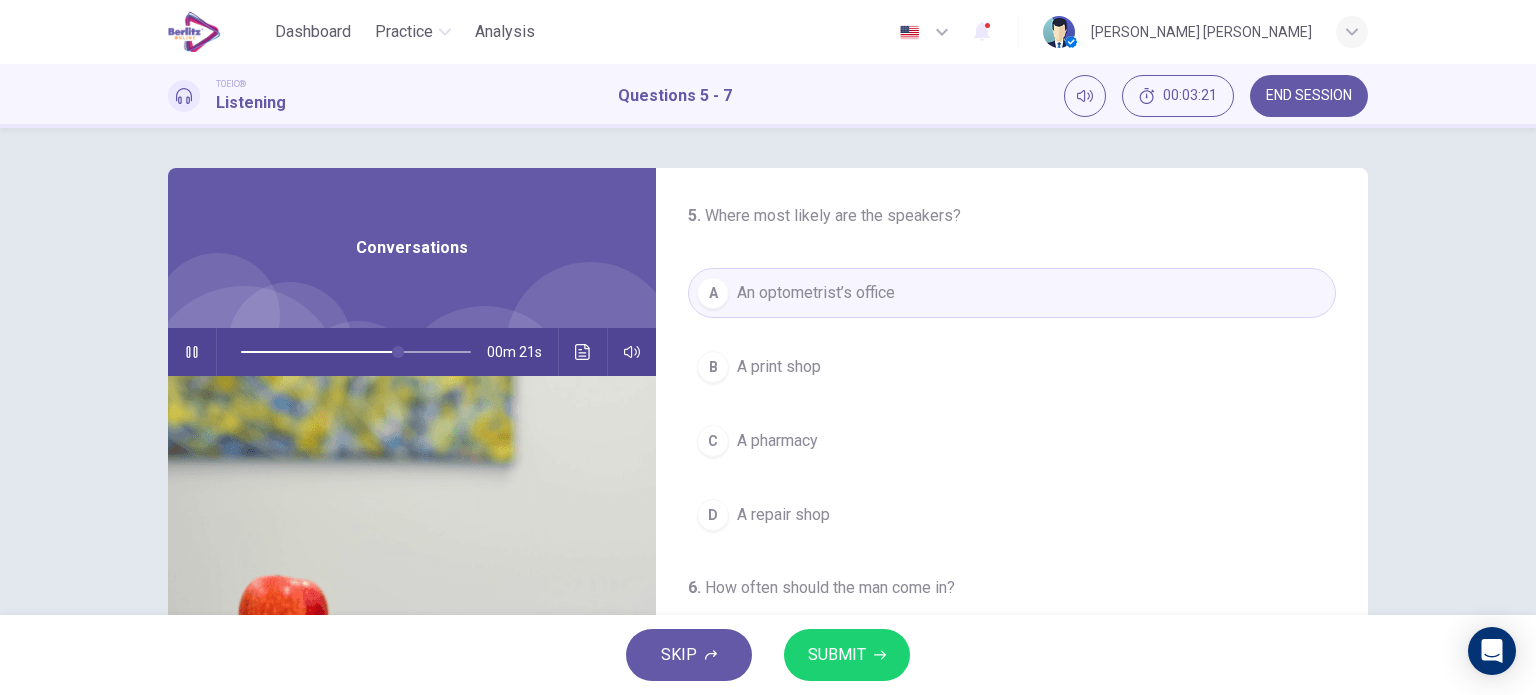 click on "SUBMIT" at bounding box center (837, 655) 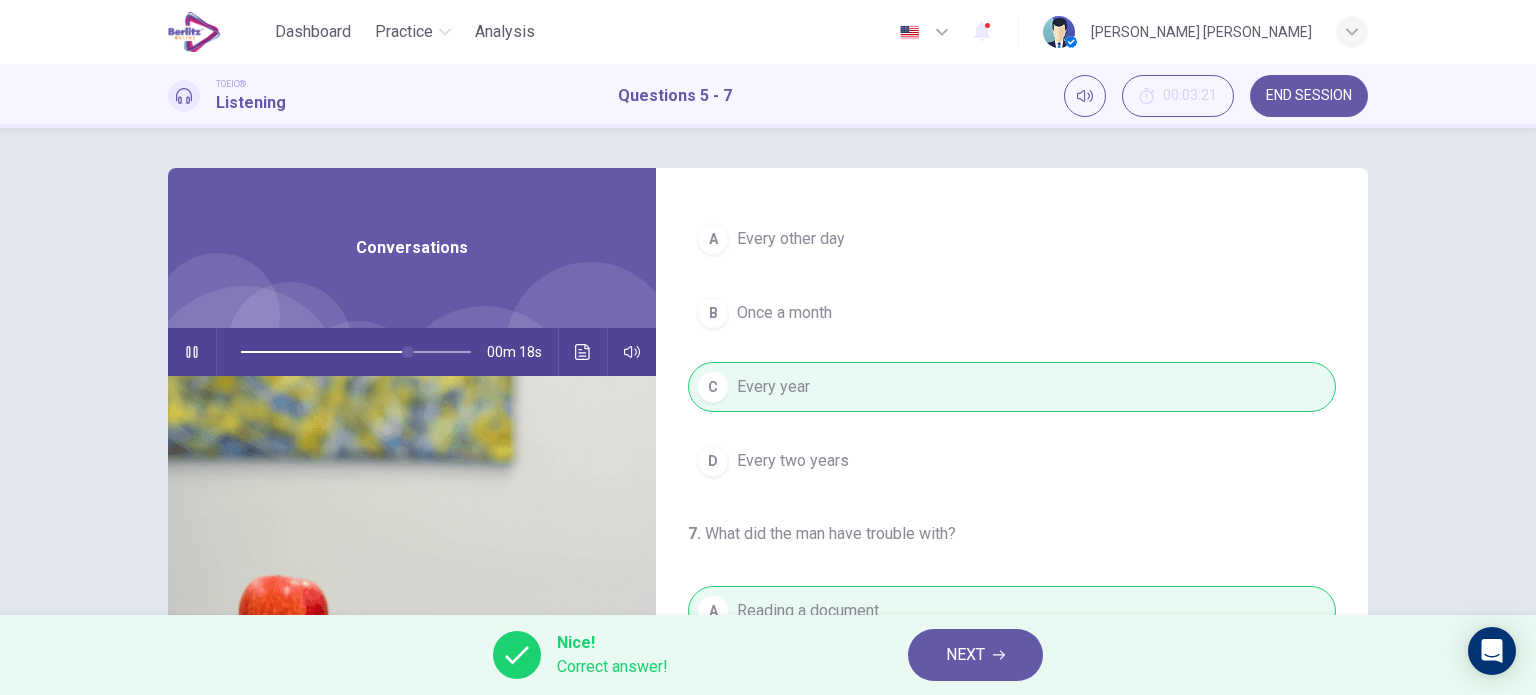 scroll, scrollTop: 452, scrollLeft: 0, axis: vertical 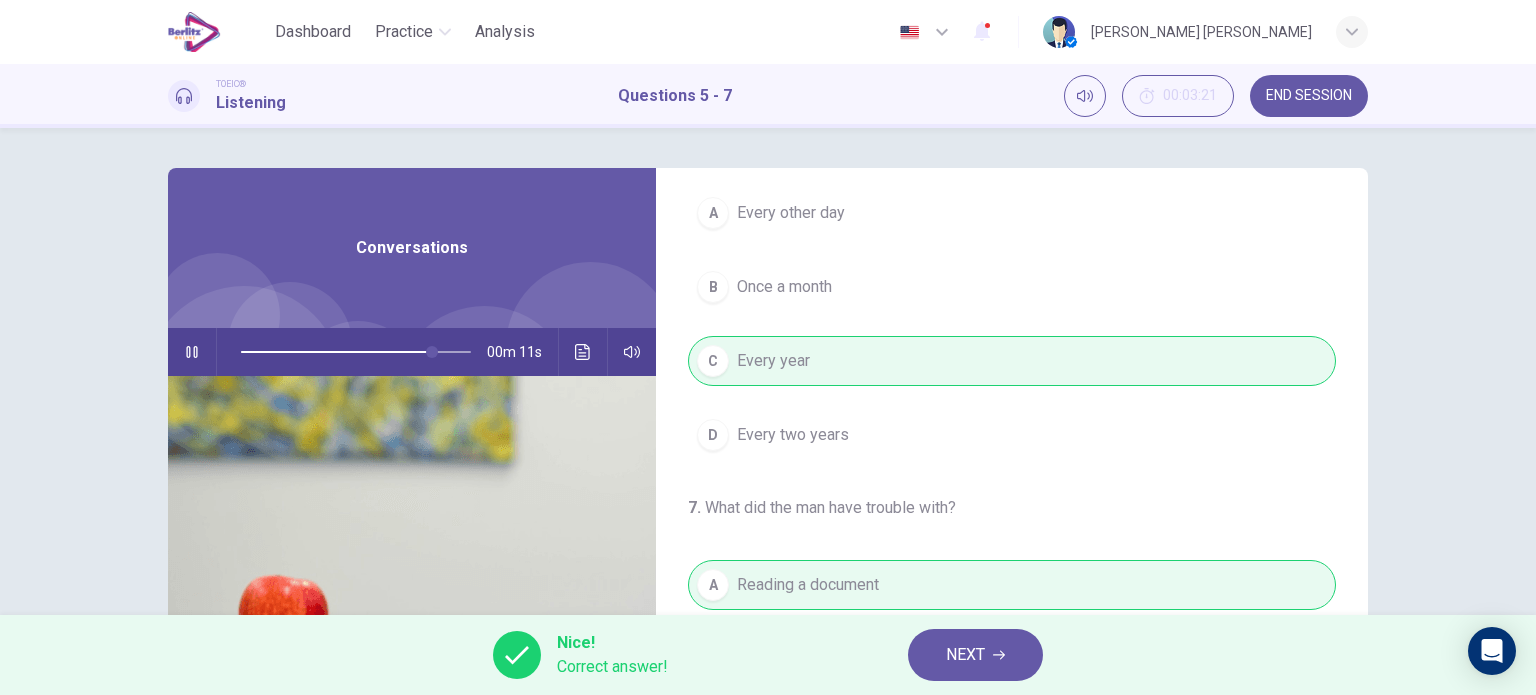click 